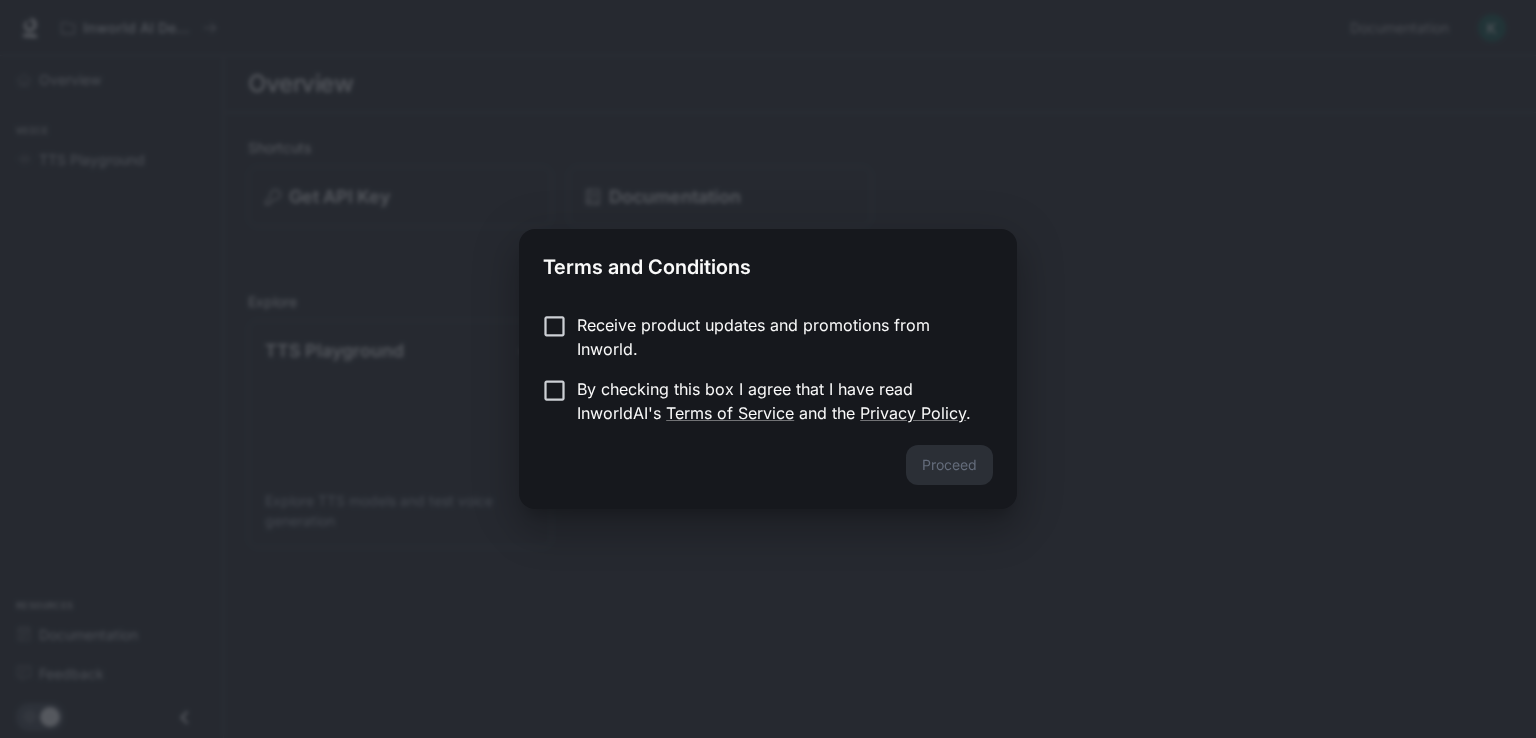 scroll, scrollTop: 0, scrollLeft: 0, axis: both 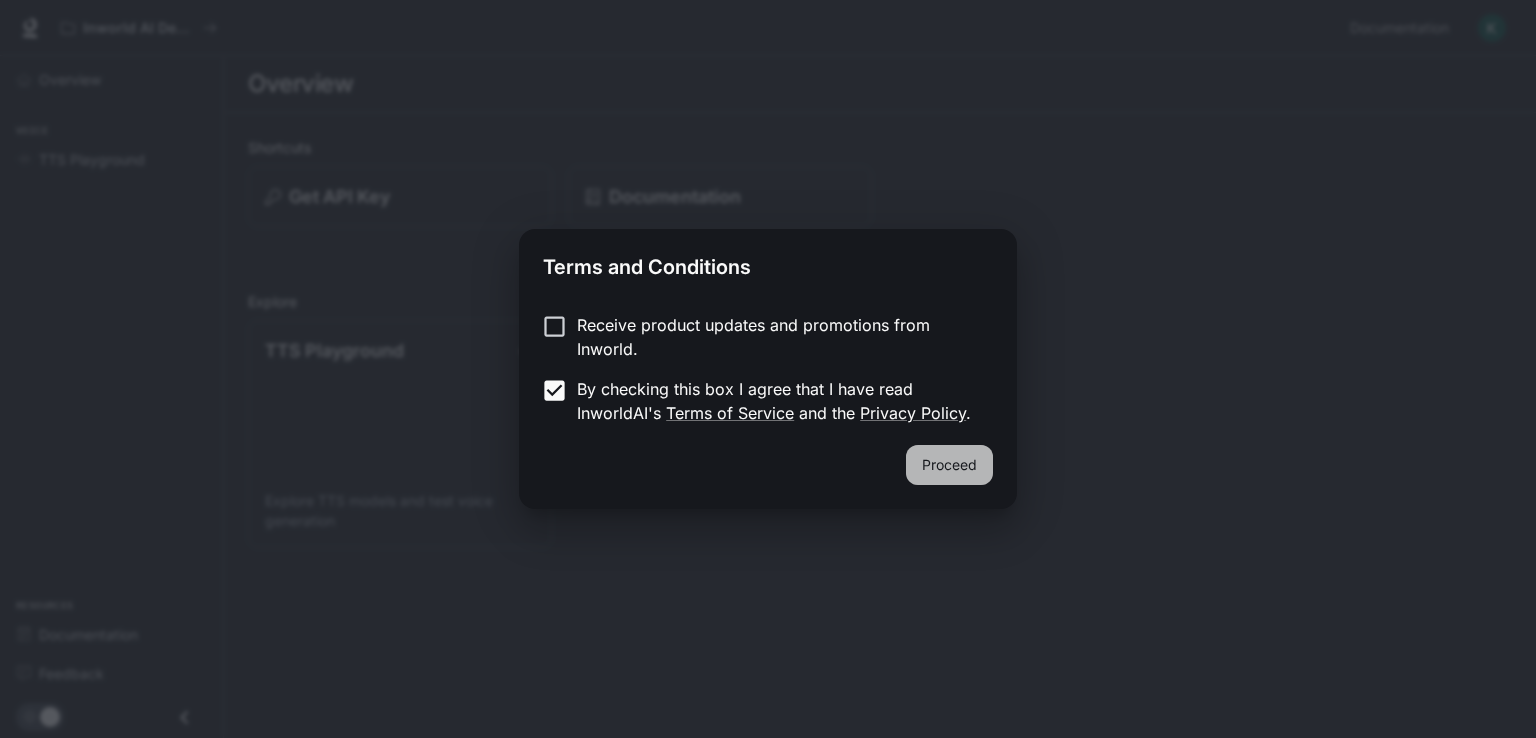 click on "Proceed" at bounding box center (949, 465) 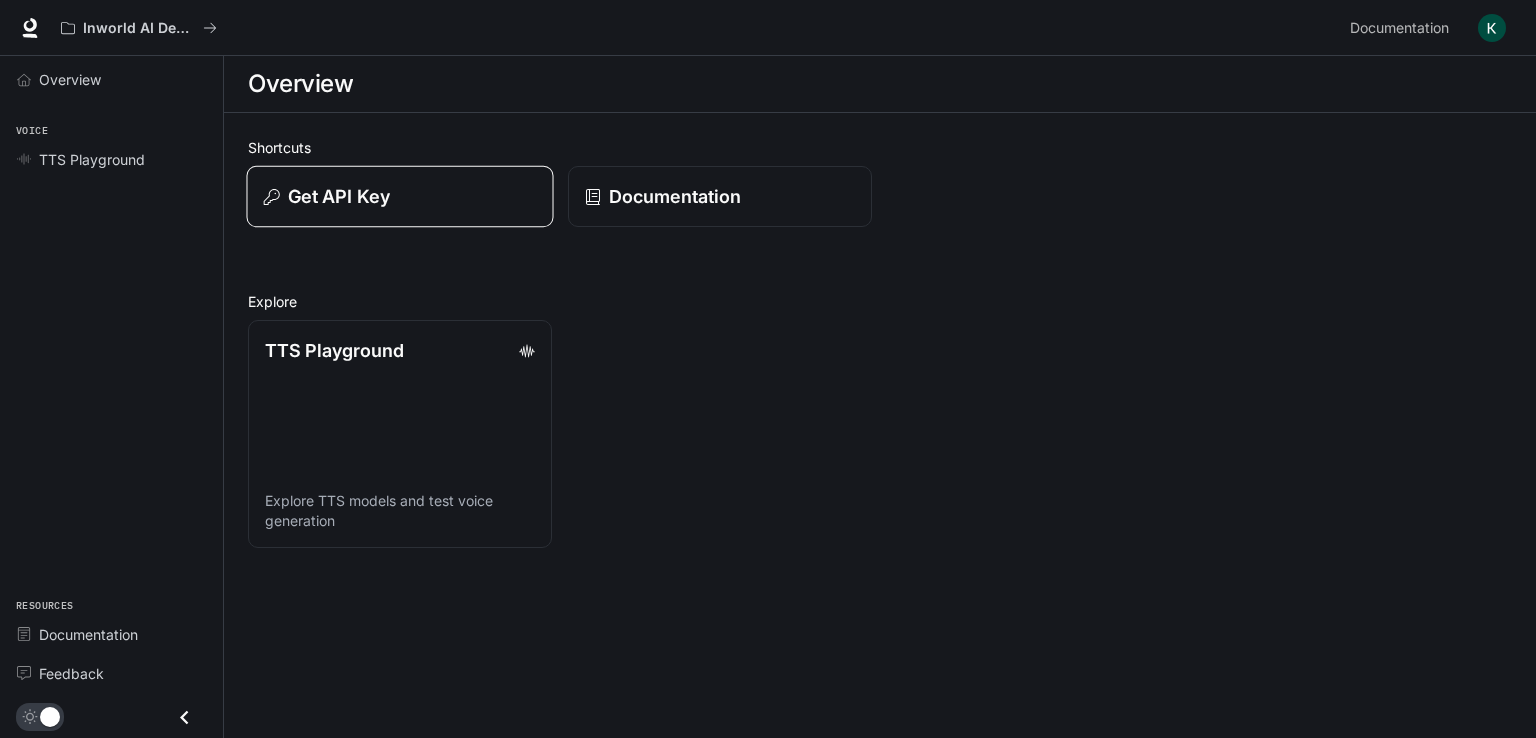 click on "Get API Key" at bounding box center [339, 196] 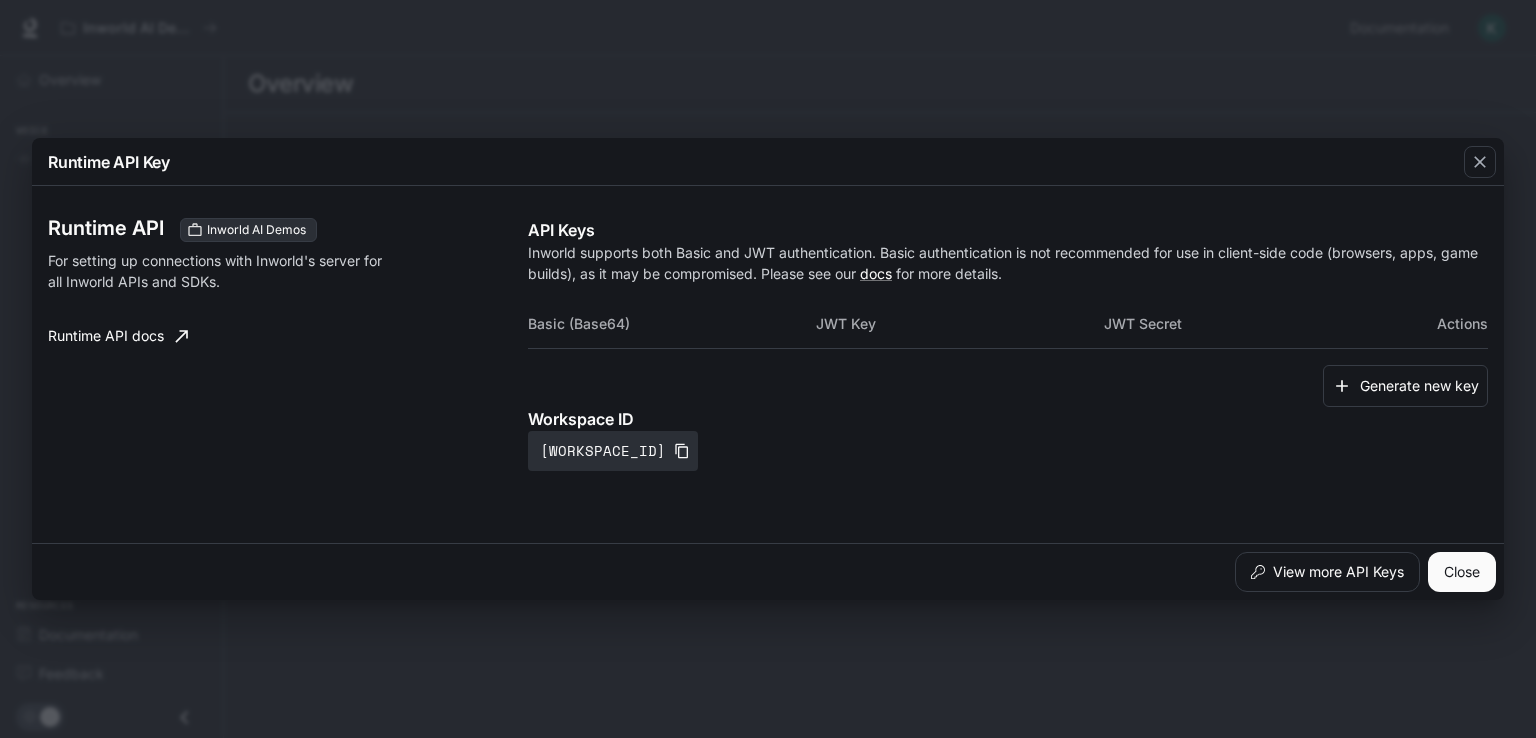 click on "Close" at bounding box center (1462, 572) 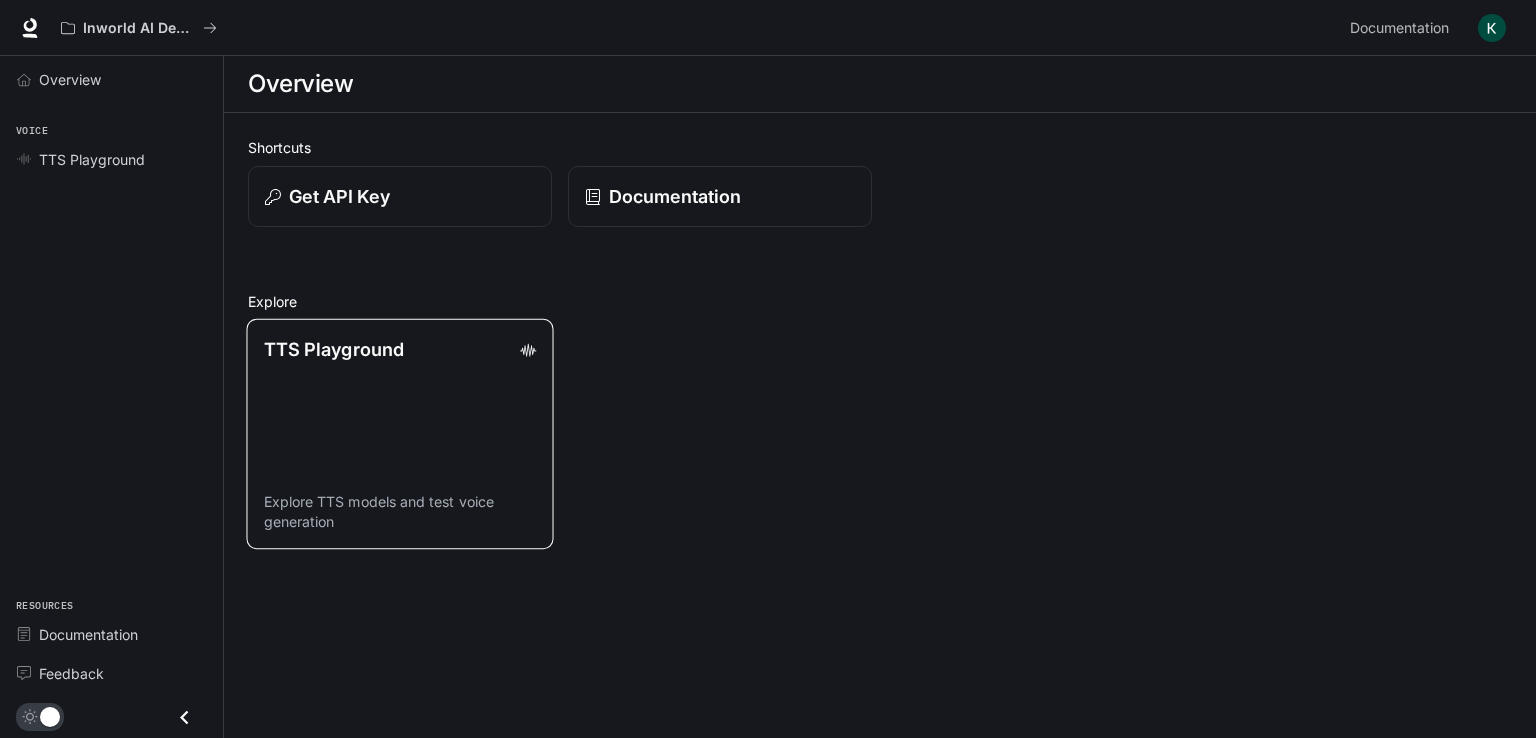 click on "TTS Playground" at bounding box center (334, 349) 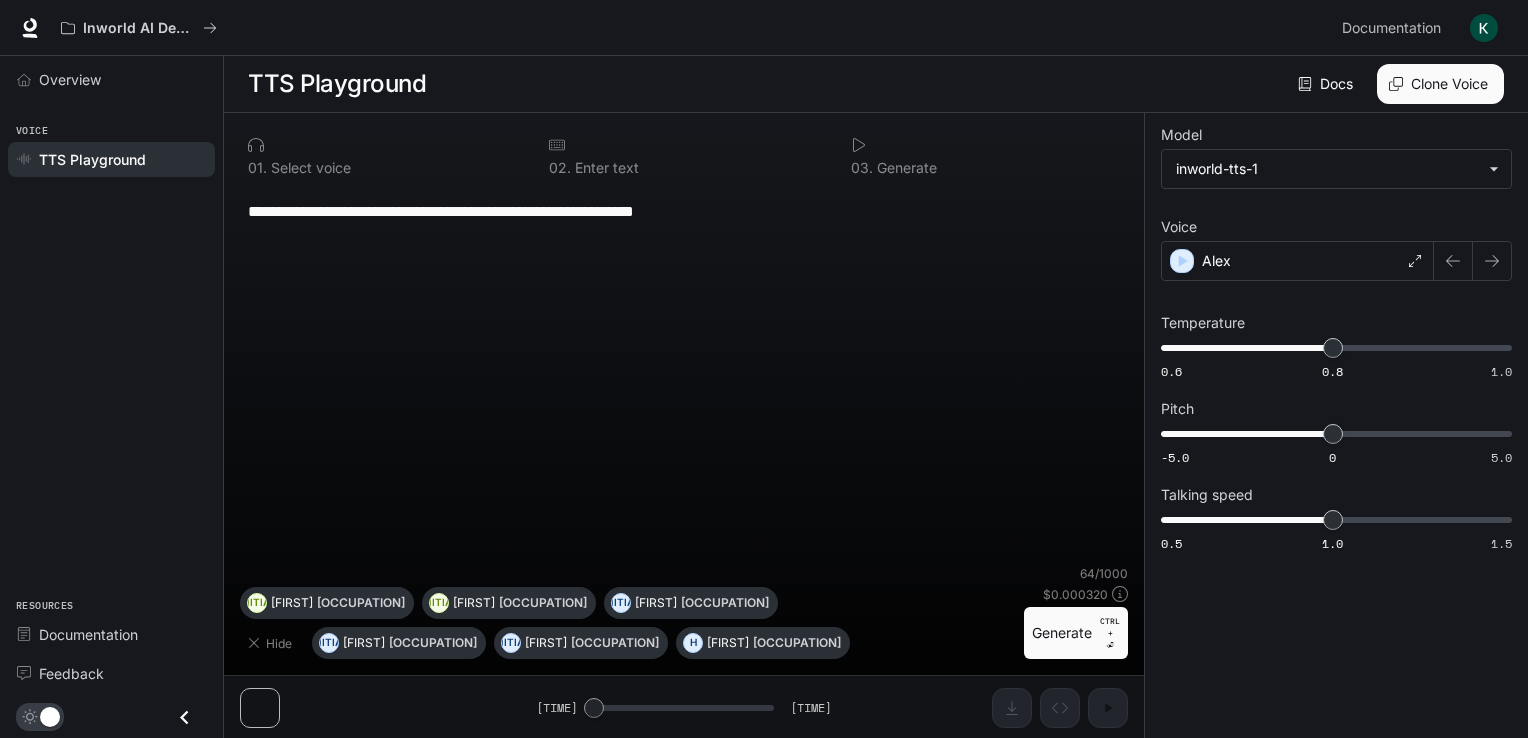 click on "Hide M [FIRST] [OCCUPATION] O [FIRST] [OCCUPATION] H [FIRST] [OCCUPATION] T [FIRST] [OCCUPATION] A [FIRST] [OCCUPATION] D [FIRST] [OCCUPATION] 64 / 1000 $ [PRICE] Generate CTRL + ⏎ [TIME] [TIME]" at bounding box center (684, 426) 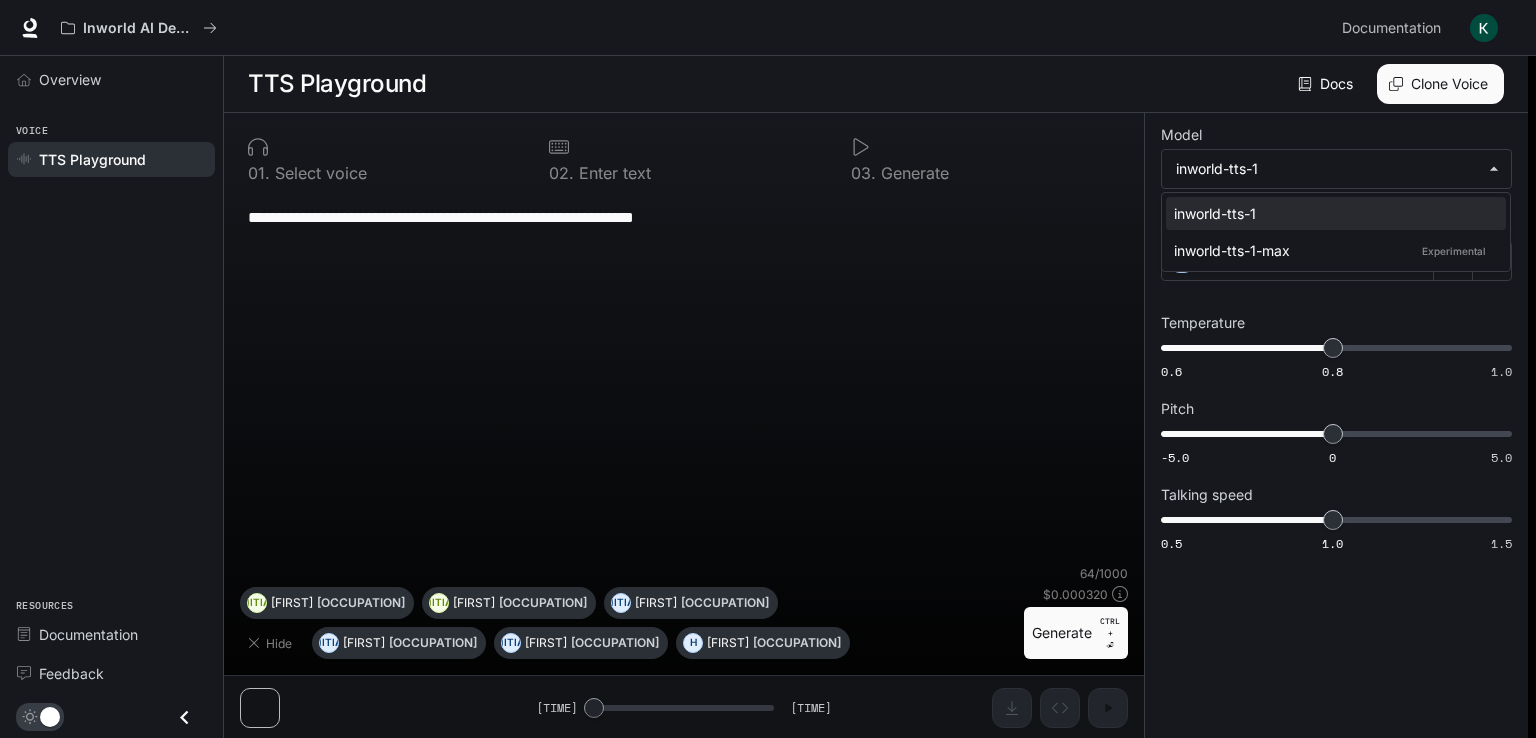 click on "**********" at bounding box center (768, 369) 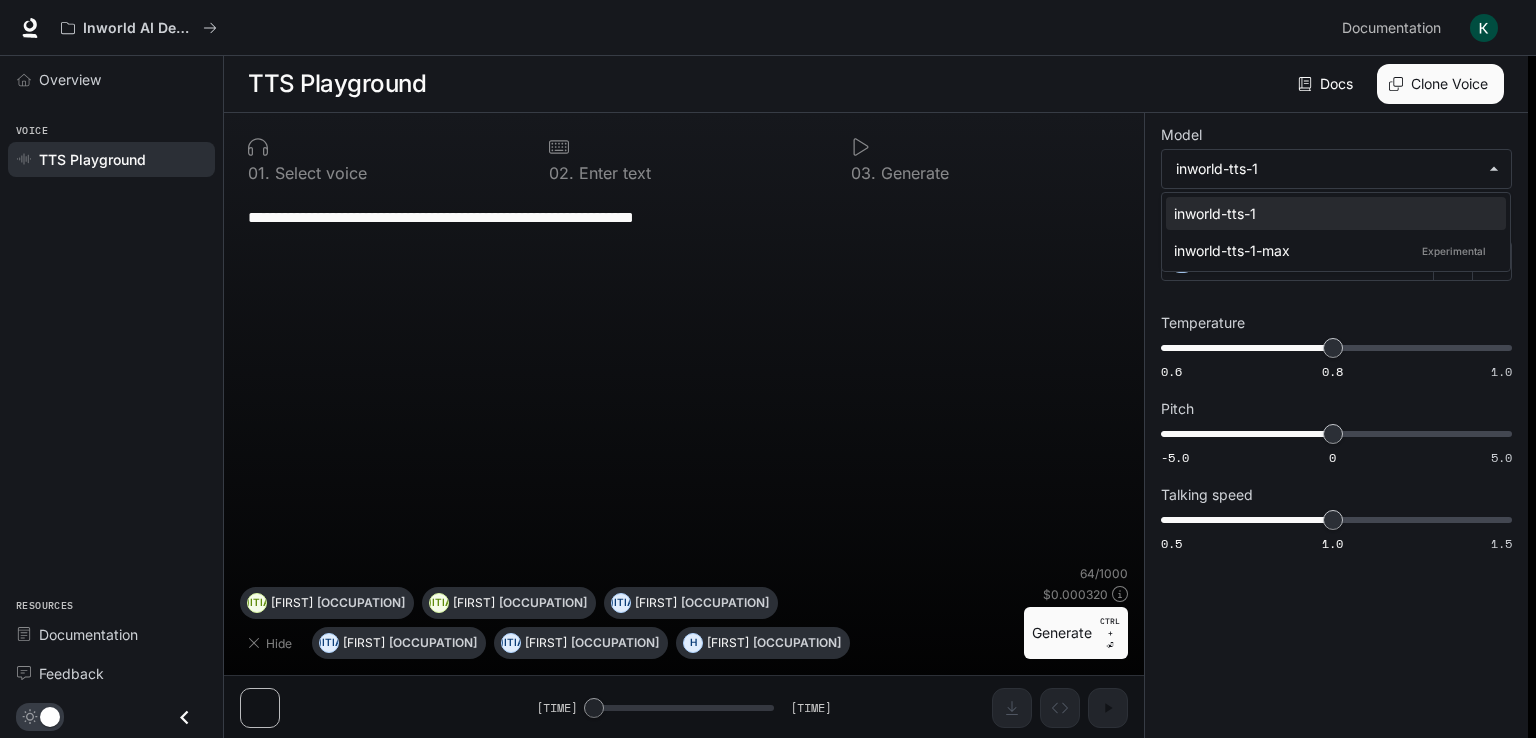 drag, startPoint x: 1388, startPoint y: 175, endPoint x: 1351, endPoint y: 171, distance: 37.215588 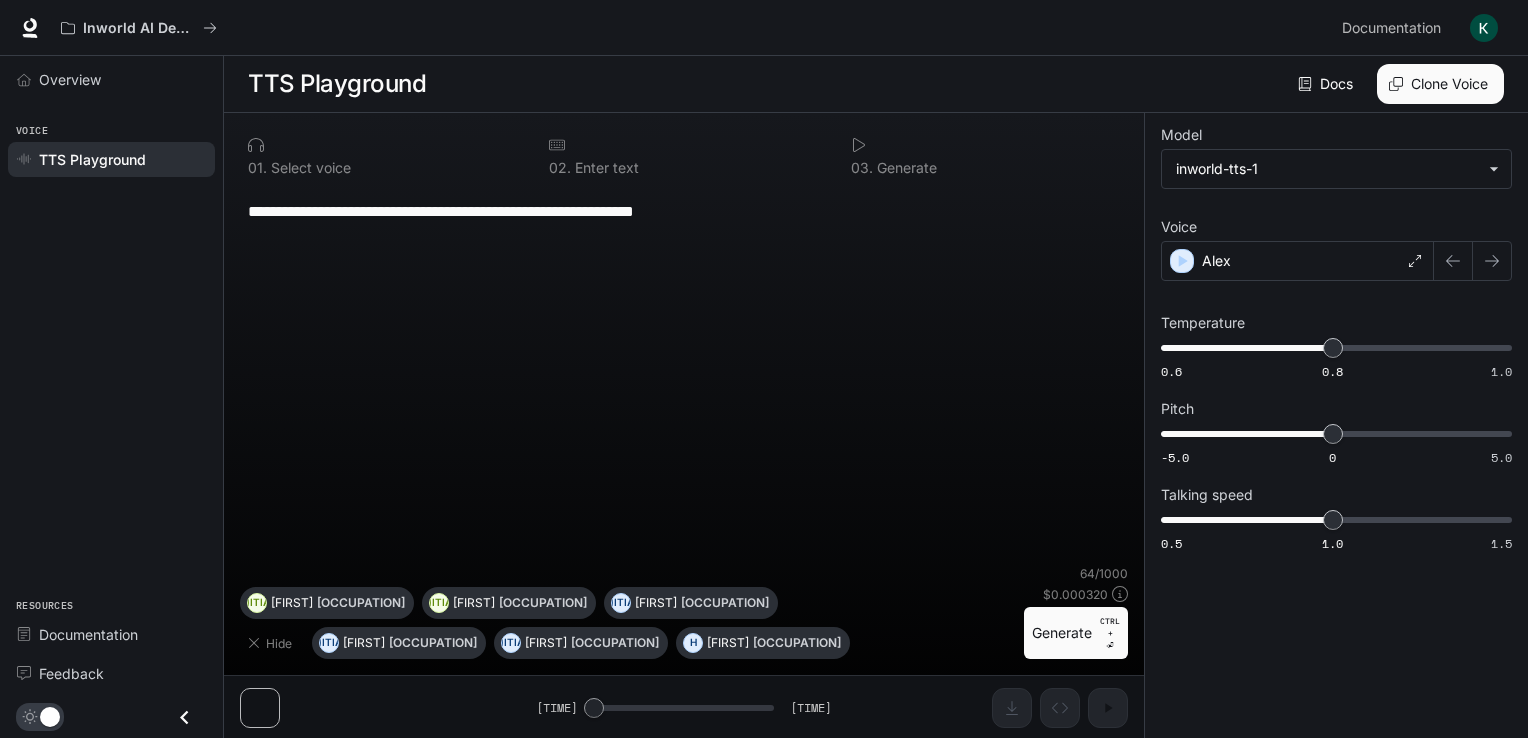 click at bounding box center (382, 145) 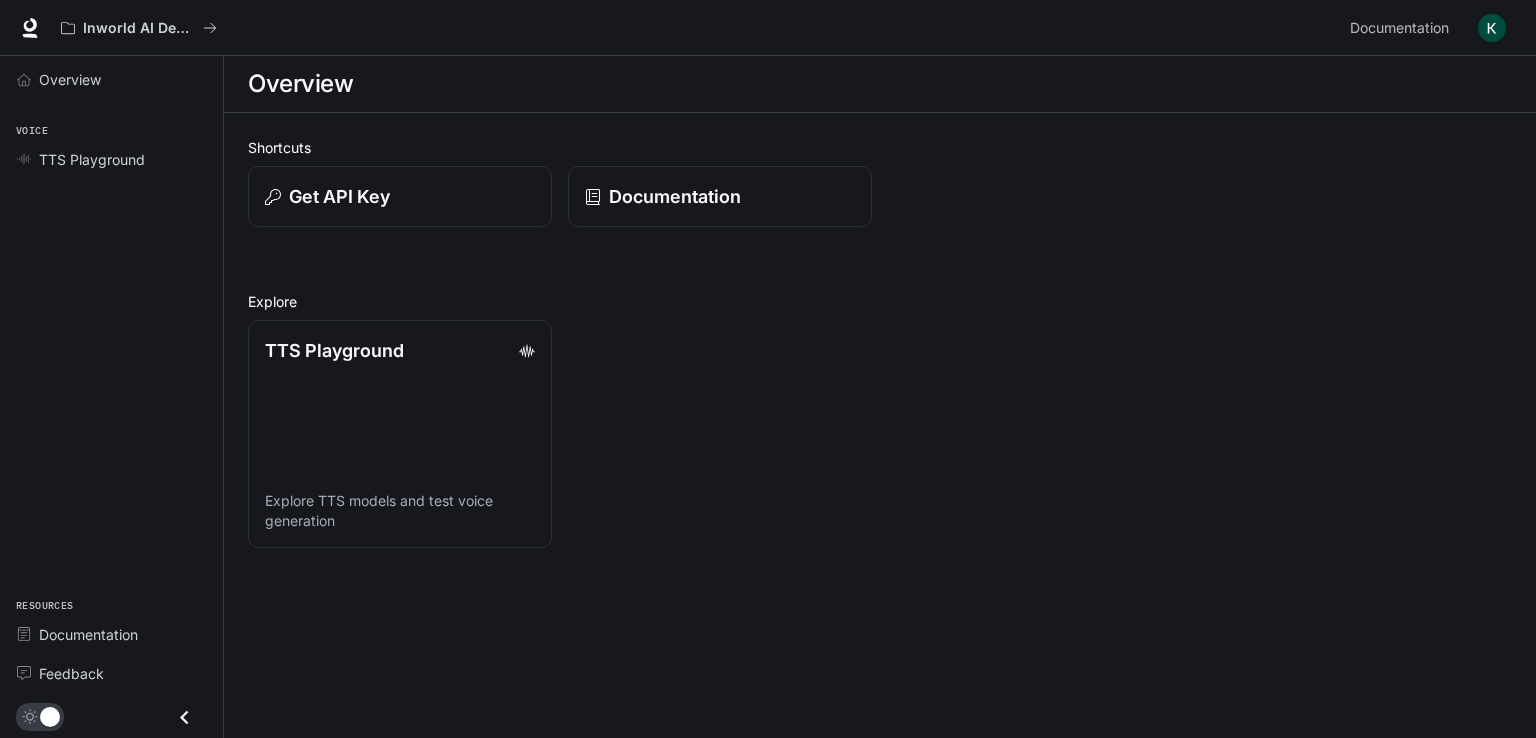 scroll, scrollTop: 0, scrollLeft: 0, axis: both 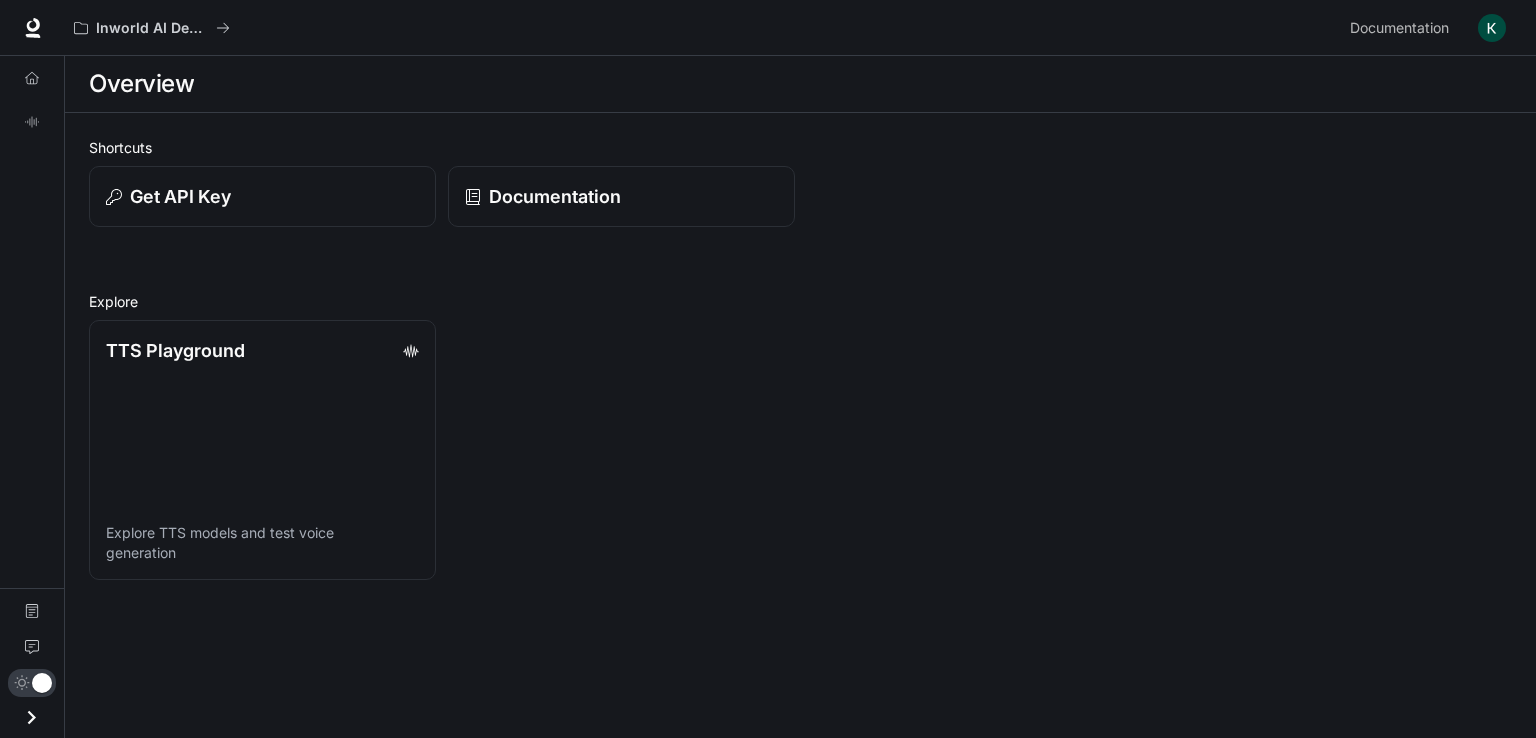 click at bounding box center [31, 717] 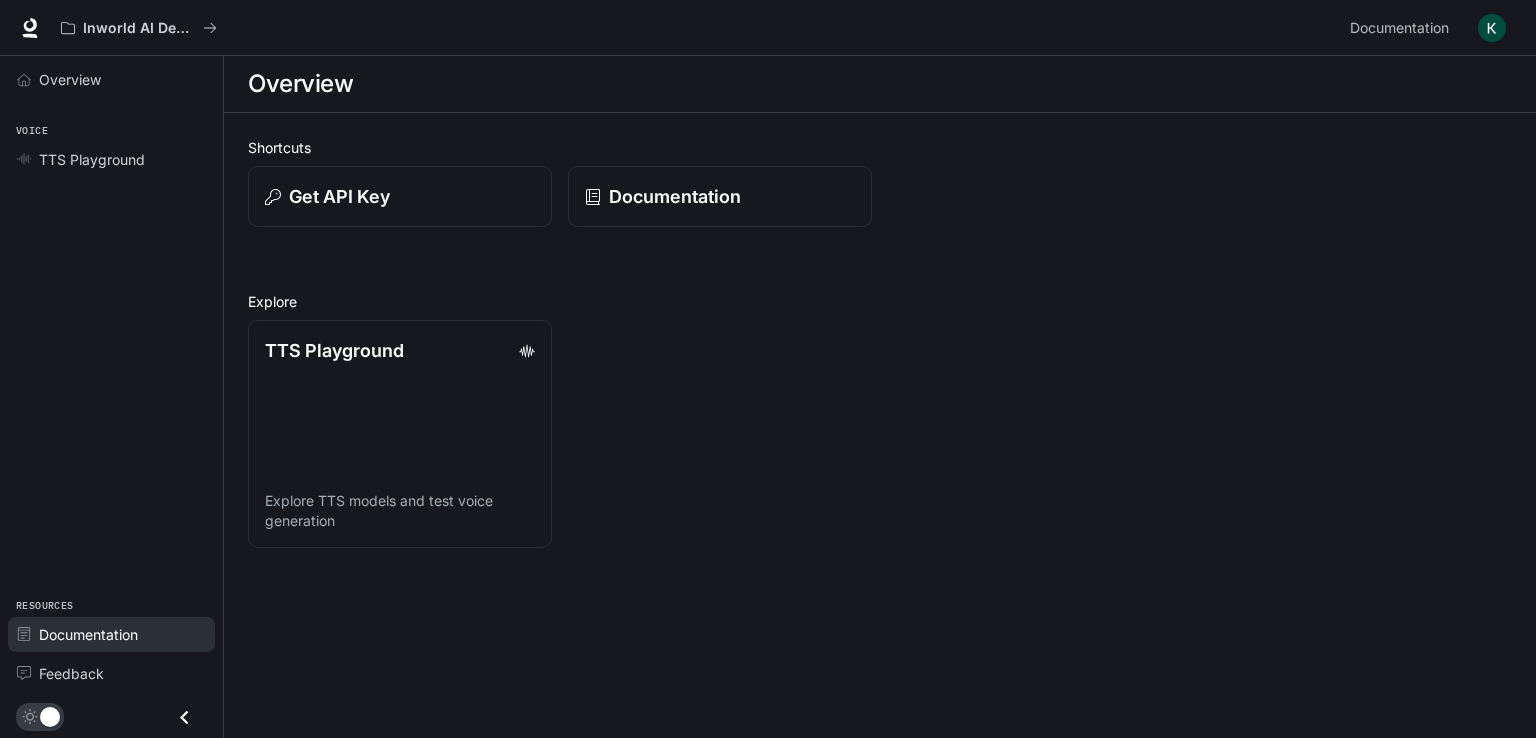 click on "Documentation" at bounding box center [111, 634] 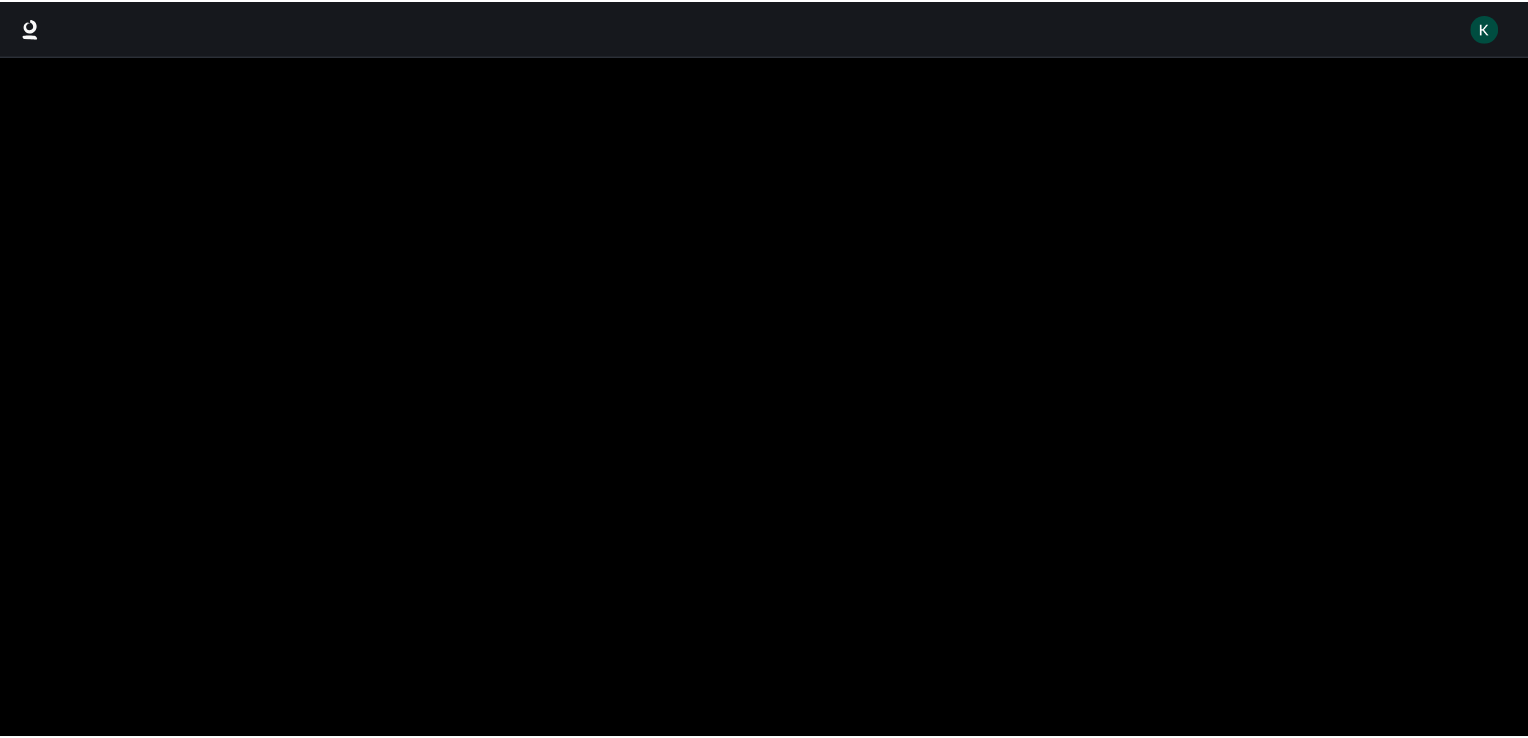 scroll, scrollTop: 0, scrollLeft: 0, axis: both 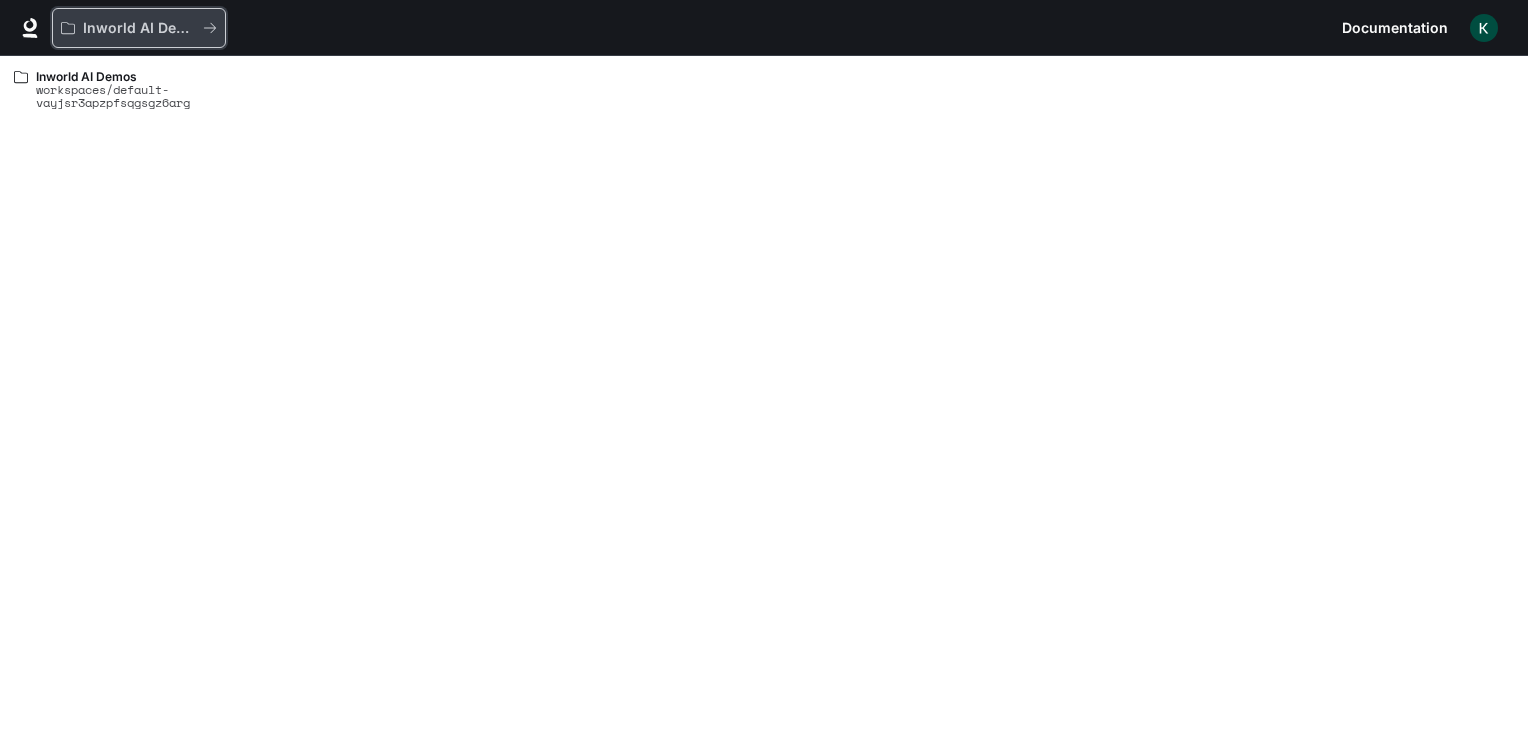 click on "Inworld AI Demos" at bounding box center (132, 28) 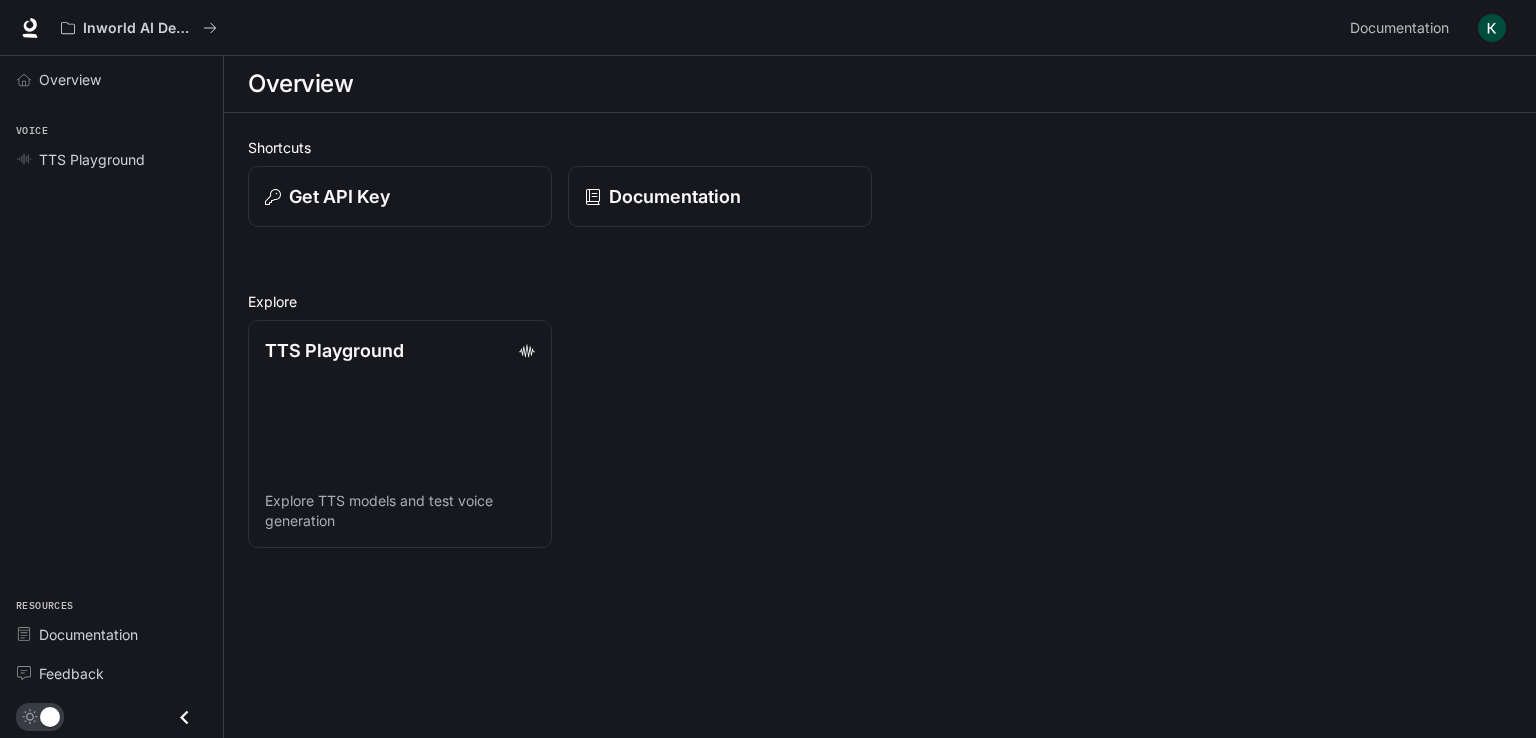 scroll, scrollTop: 0, scrollLeft: 0, axis: both 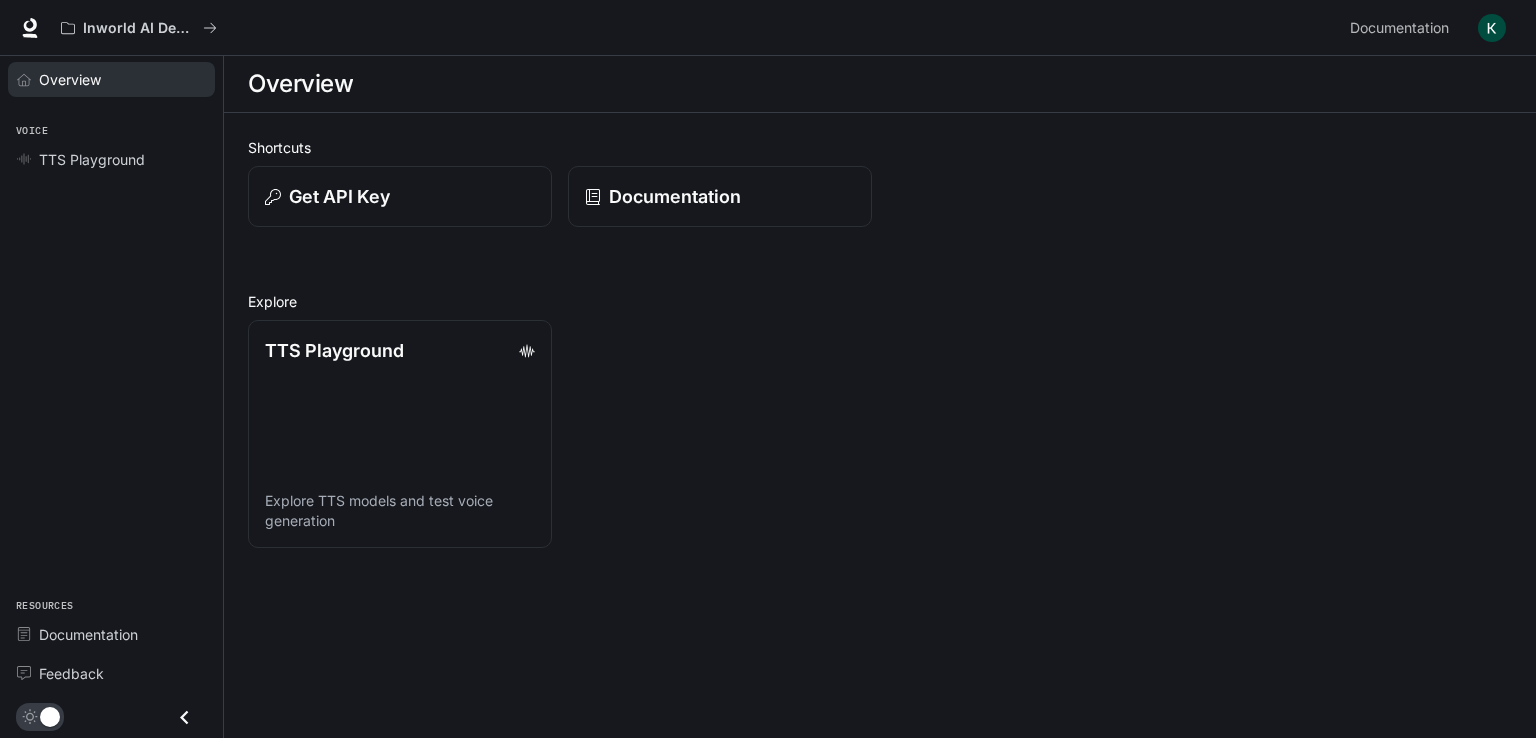 click on "Overview" at bounding box center (70, 79) 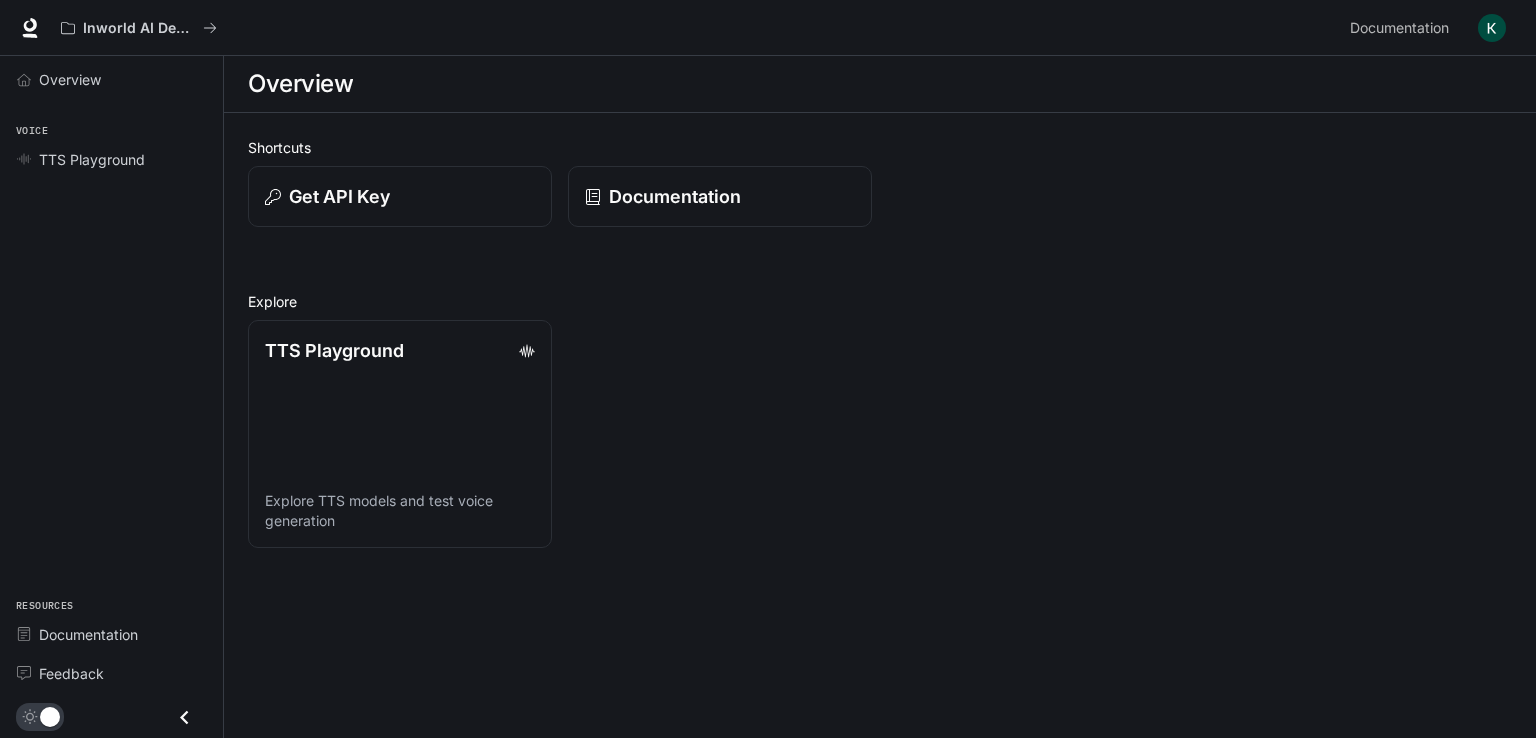 scroll, scrollTop: 0, scrollLeft: 0, axis: both 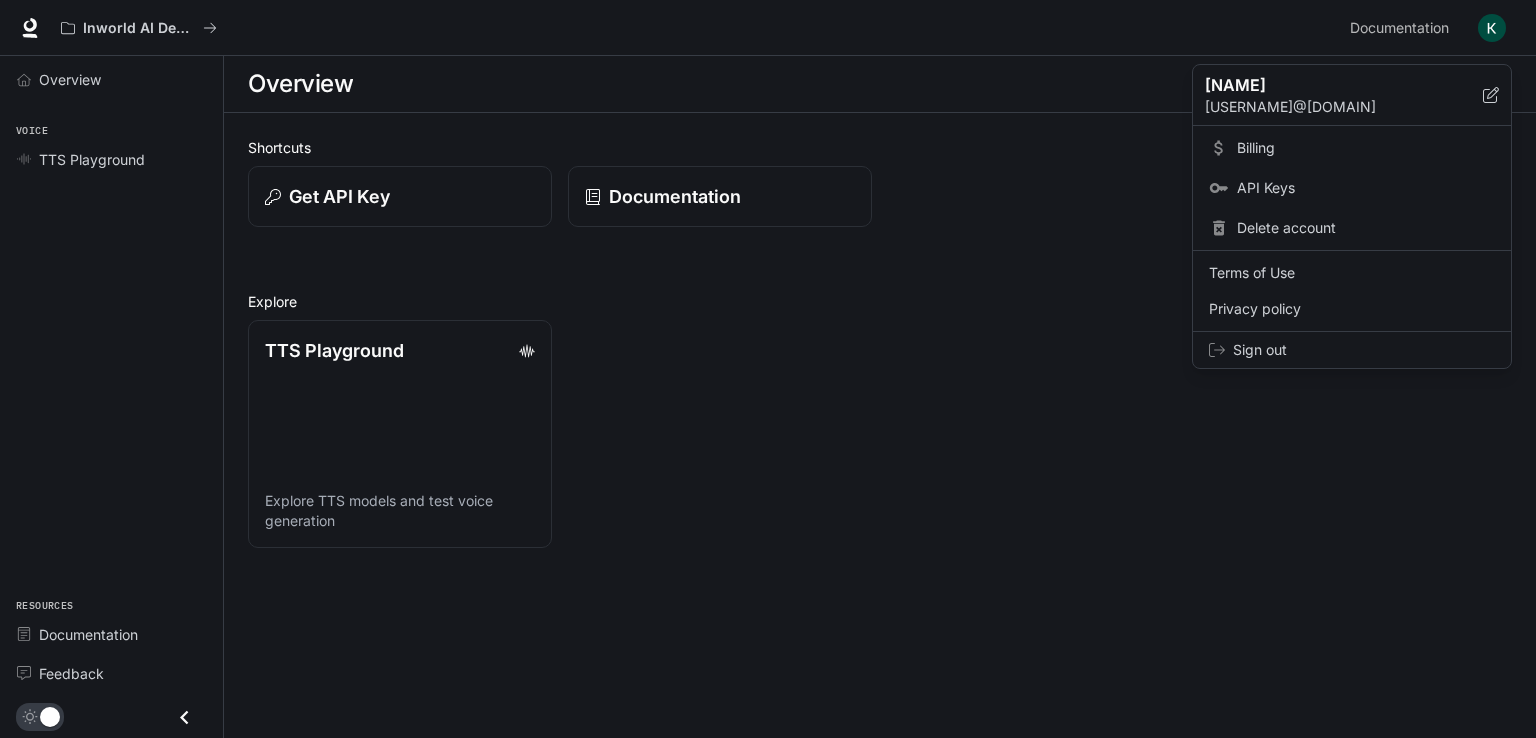 click at bounding box center (768, 369) 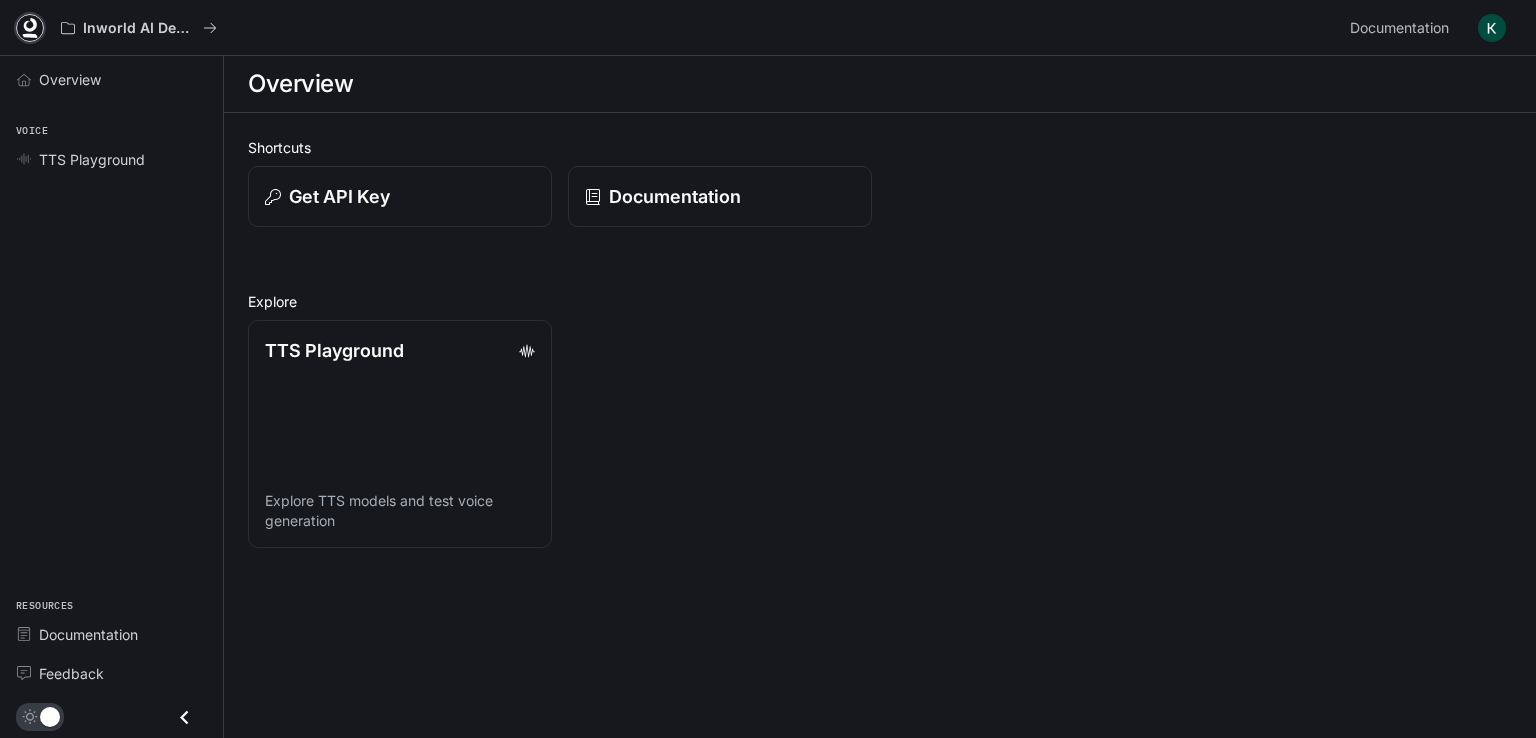 click at bounding box center (30, 28) 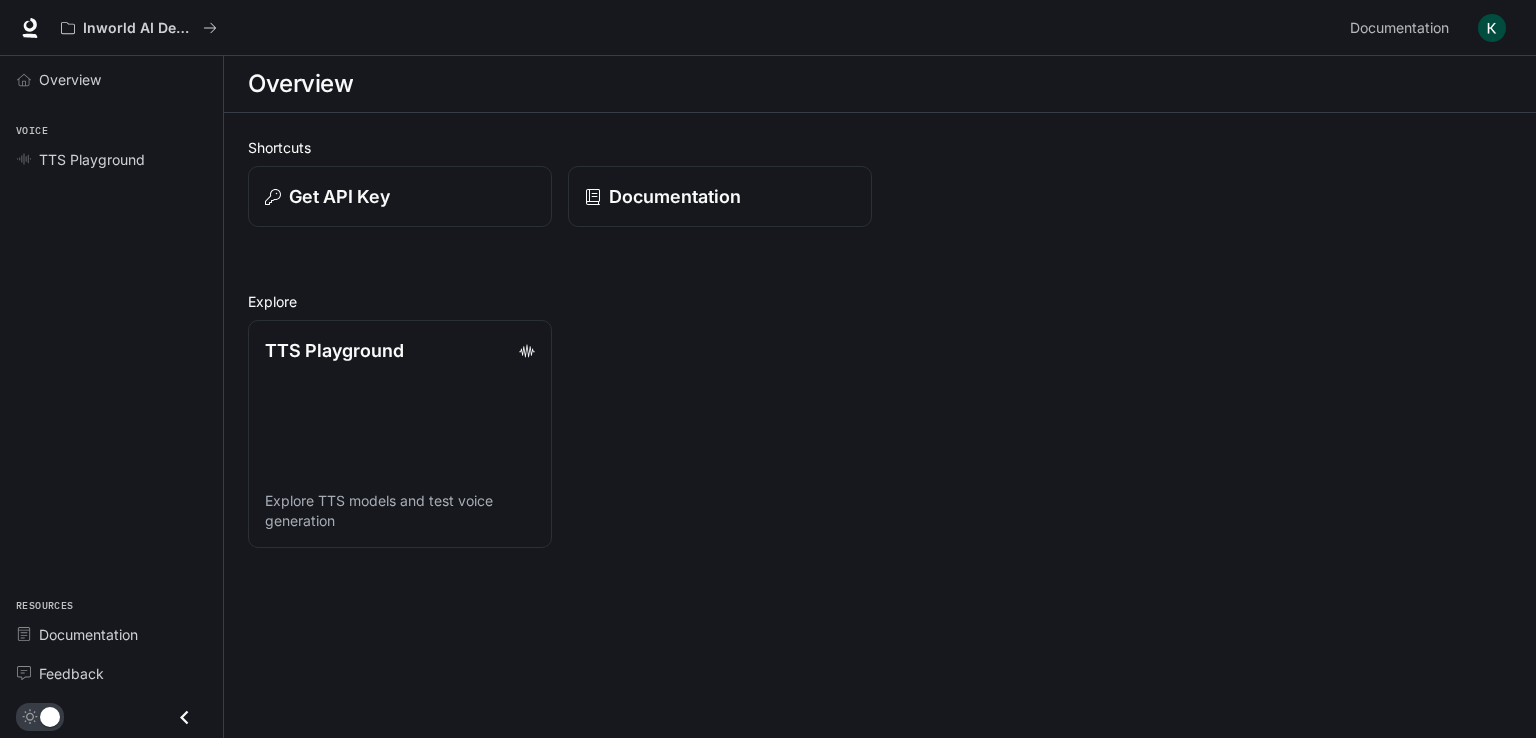 scroll, scrollTop: 0, scrollLeft: 0, axis: both 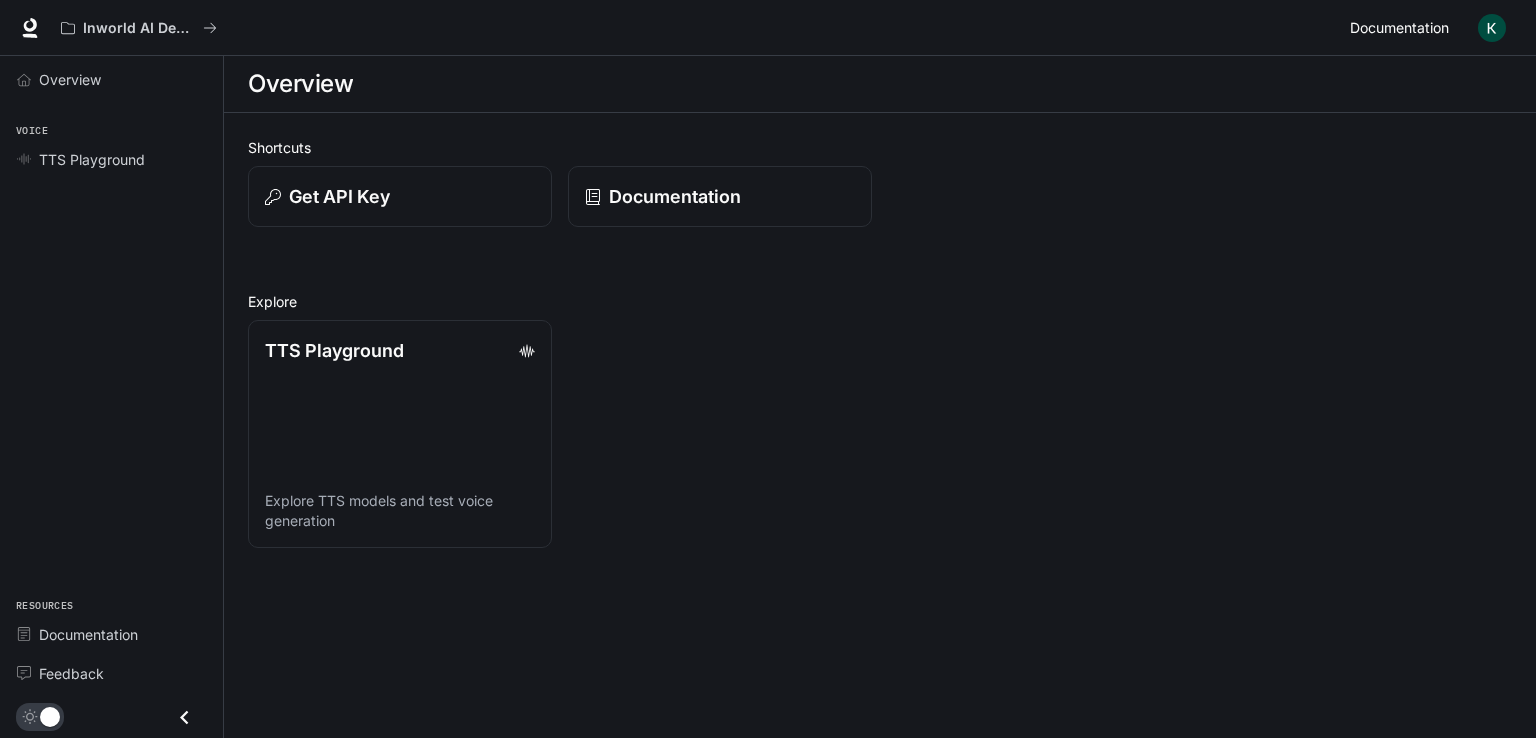 click on "Documentation" at bounding box center [1399, 28] 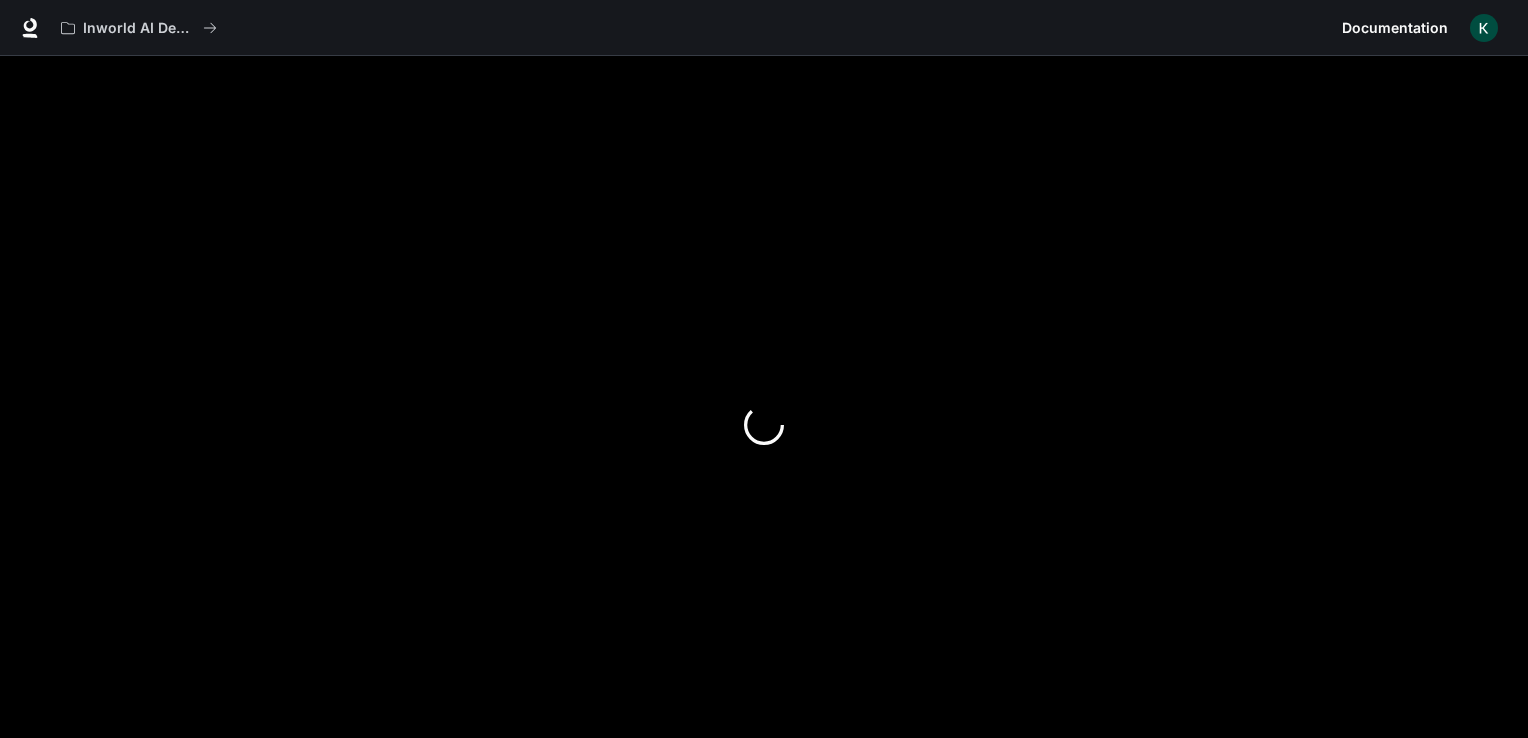 click at bounding box center (1484, 28) 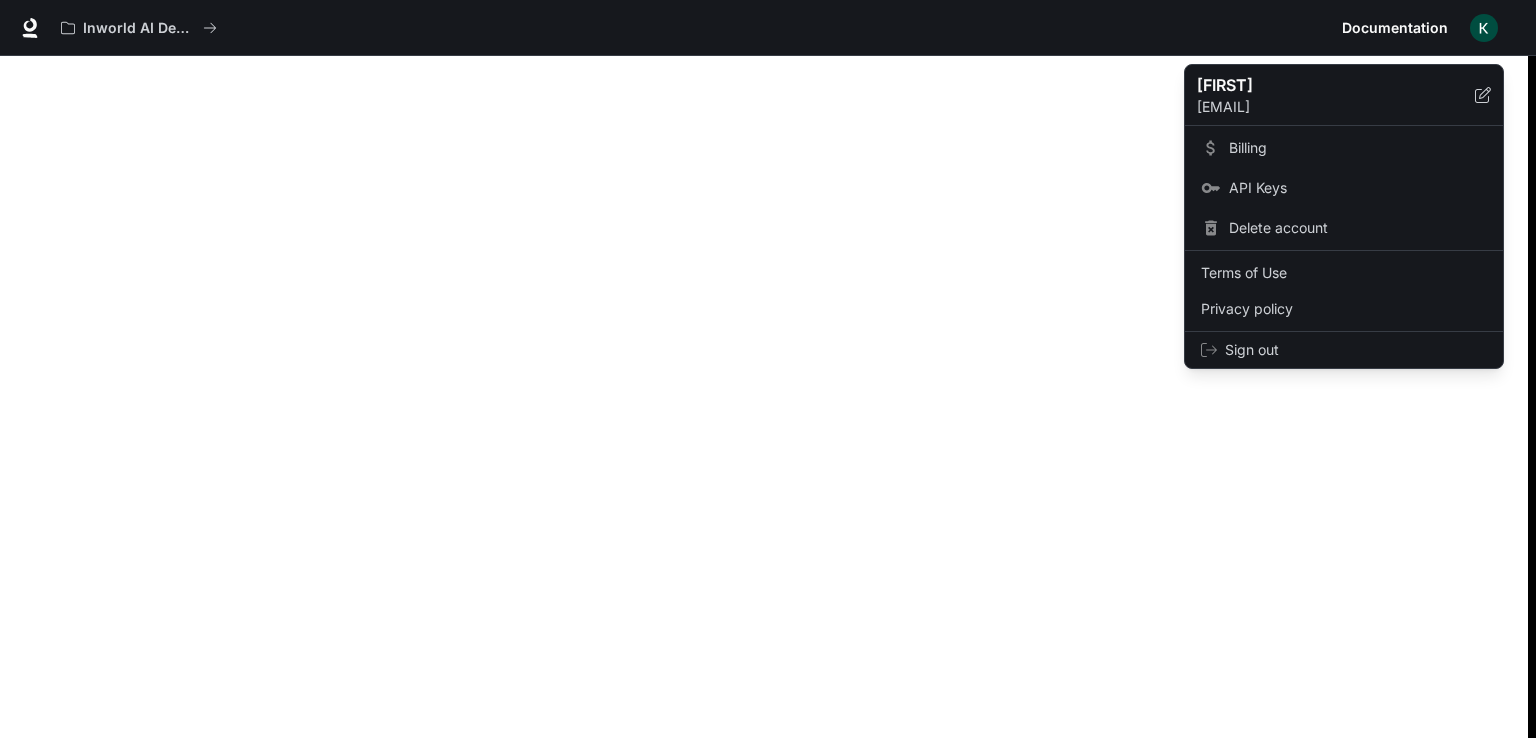 click at bounding box center [768, 369] 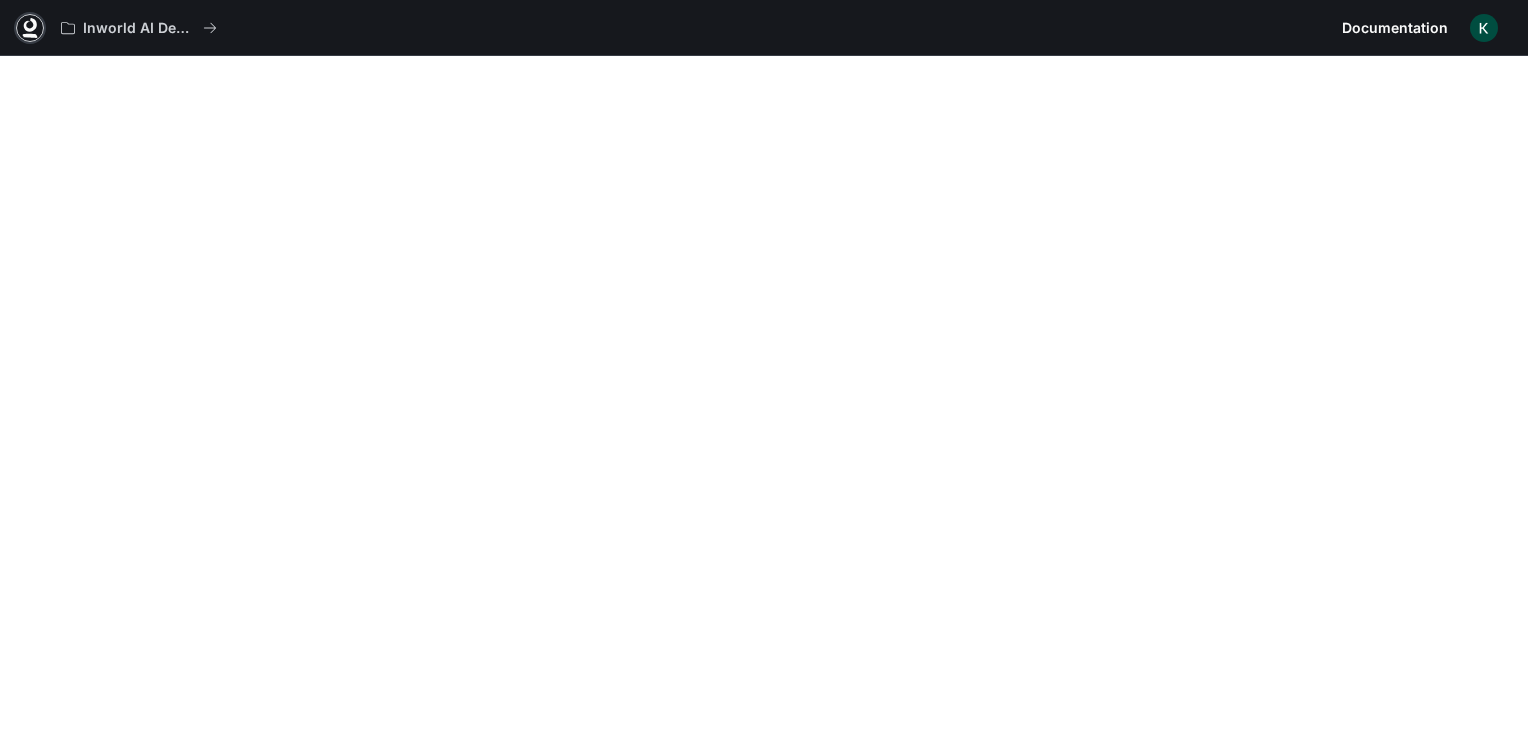 click at bounding box center (30, 28) 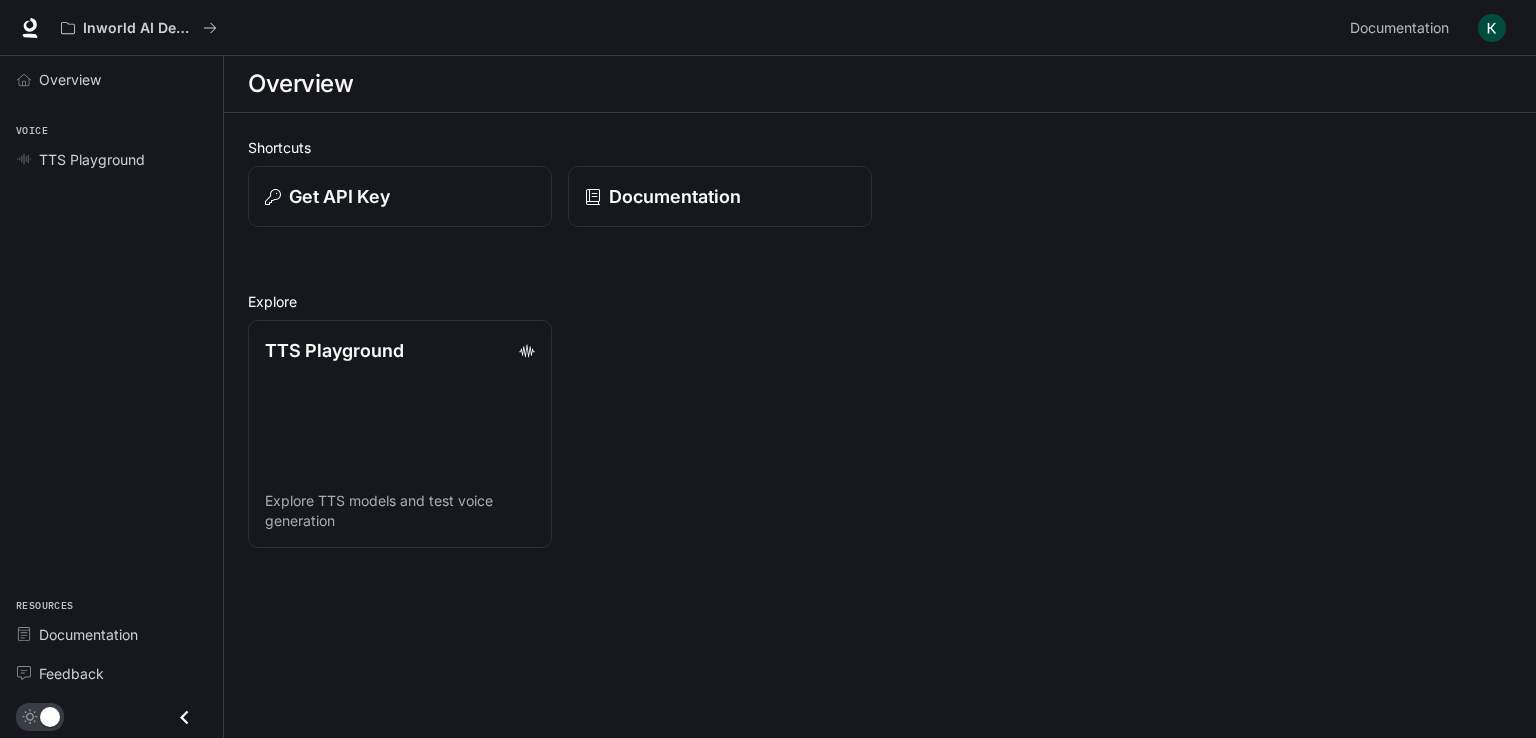 scroll, scrollTop: 0, scrollLeft: 0, axis: both 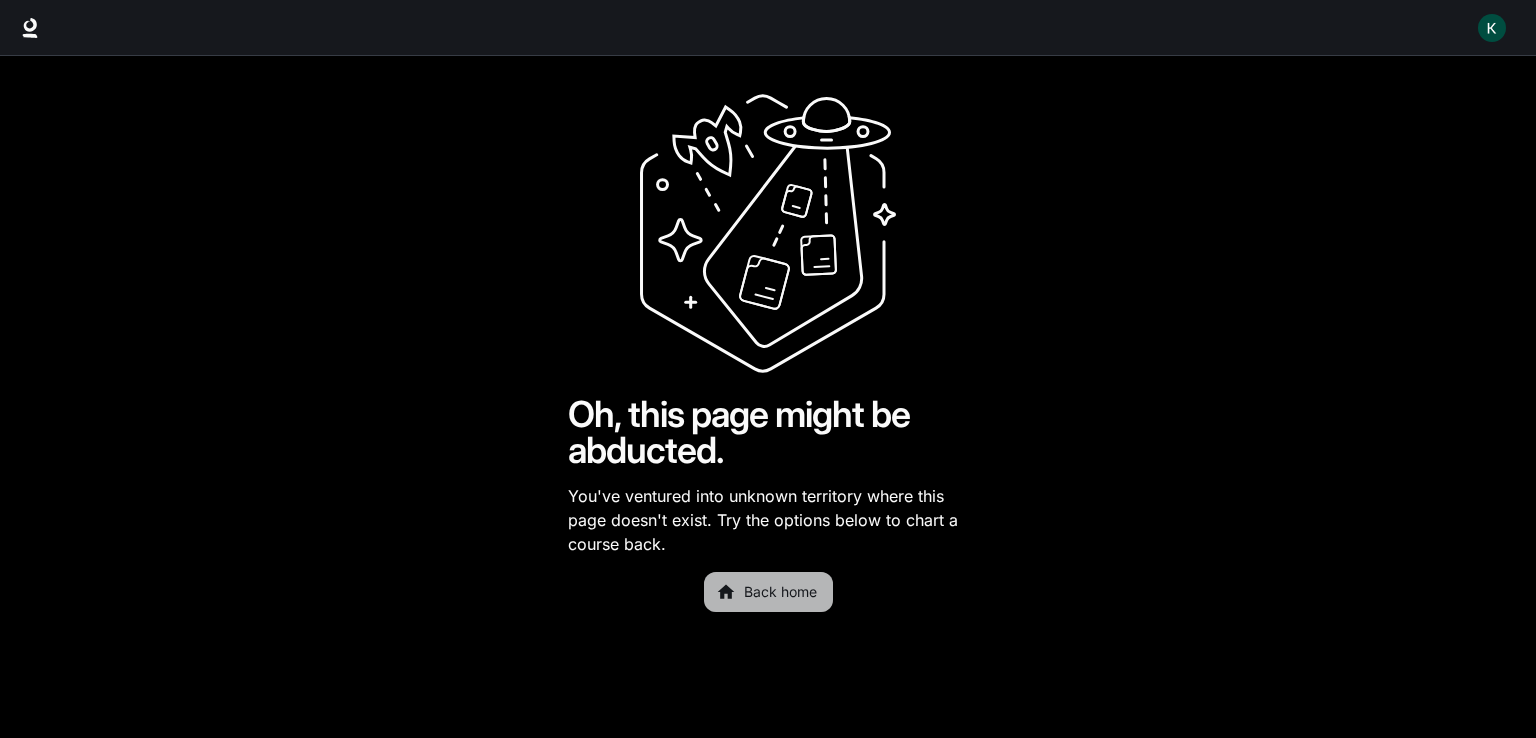 click on "Back home" at bounding box center [768, 592] 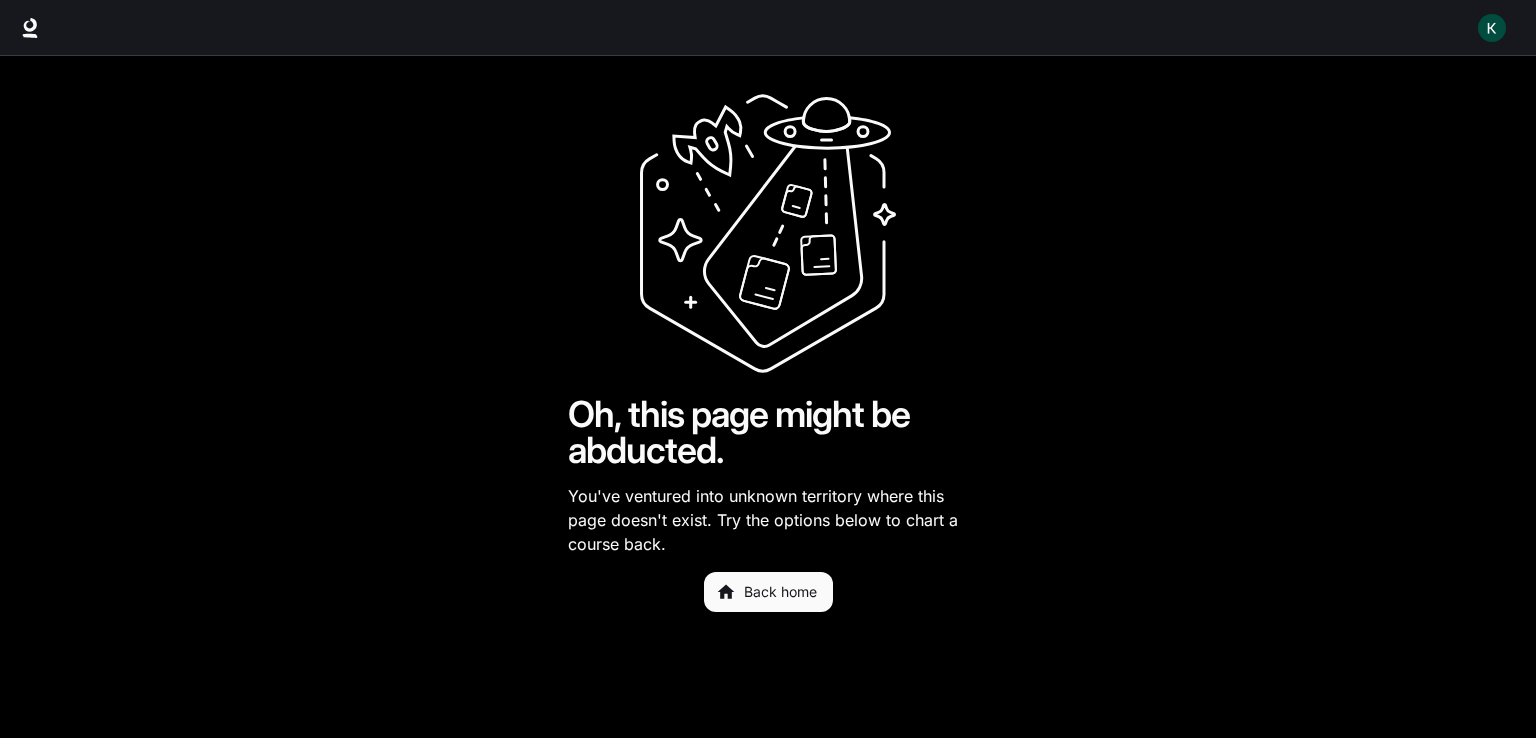 scroll, scrollTop: 0, scrollLeft: 0, axis: both 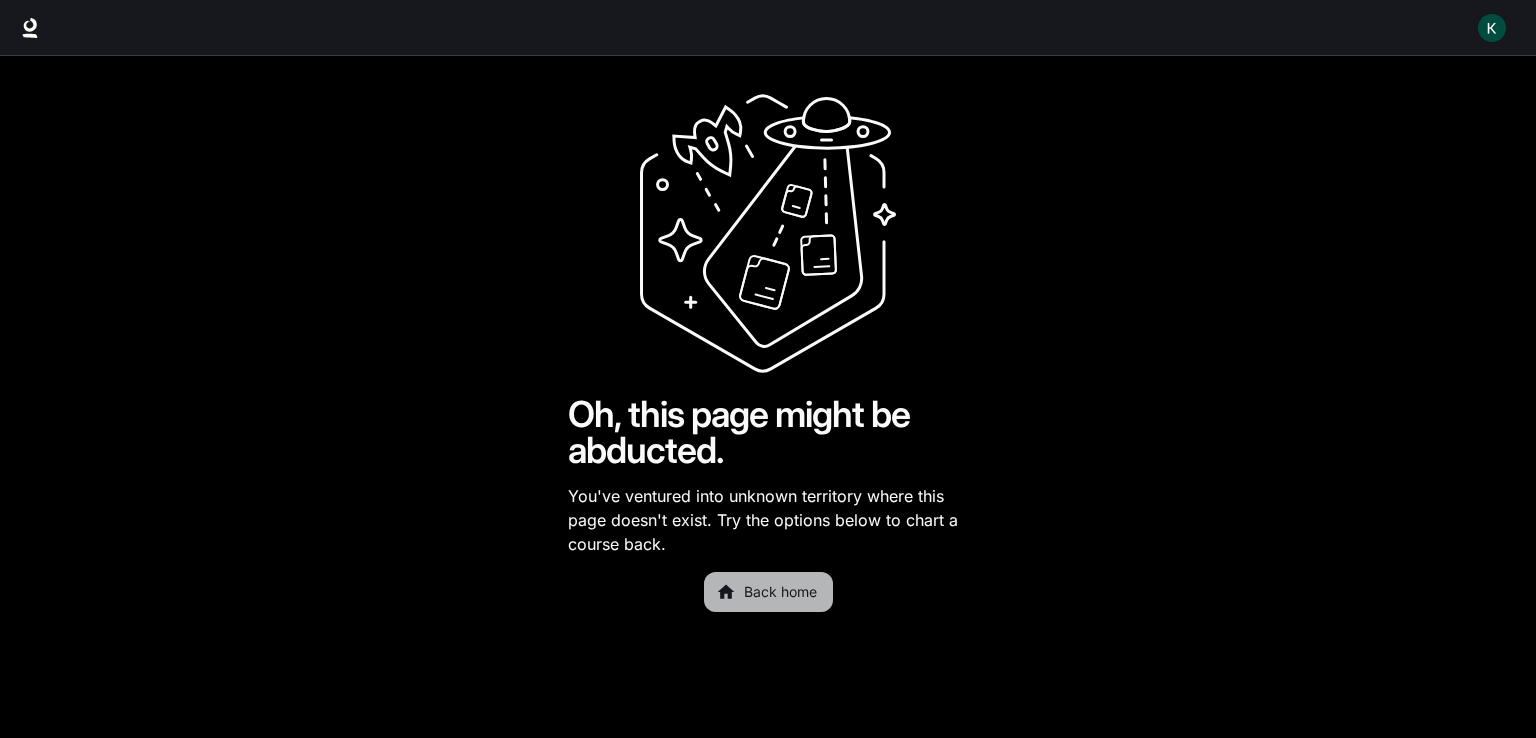 click on "Back home" at bounding box center [768, 592] 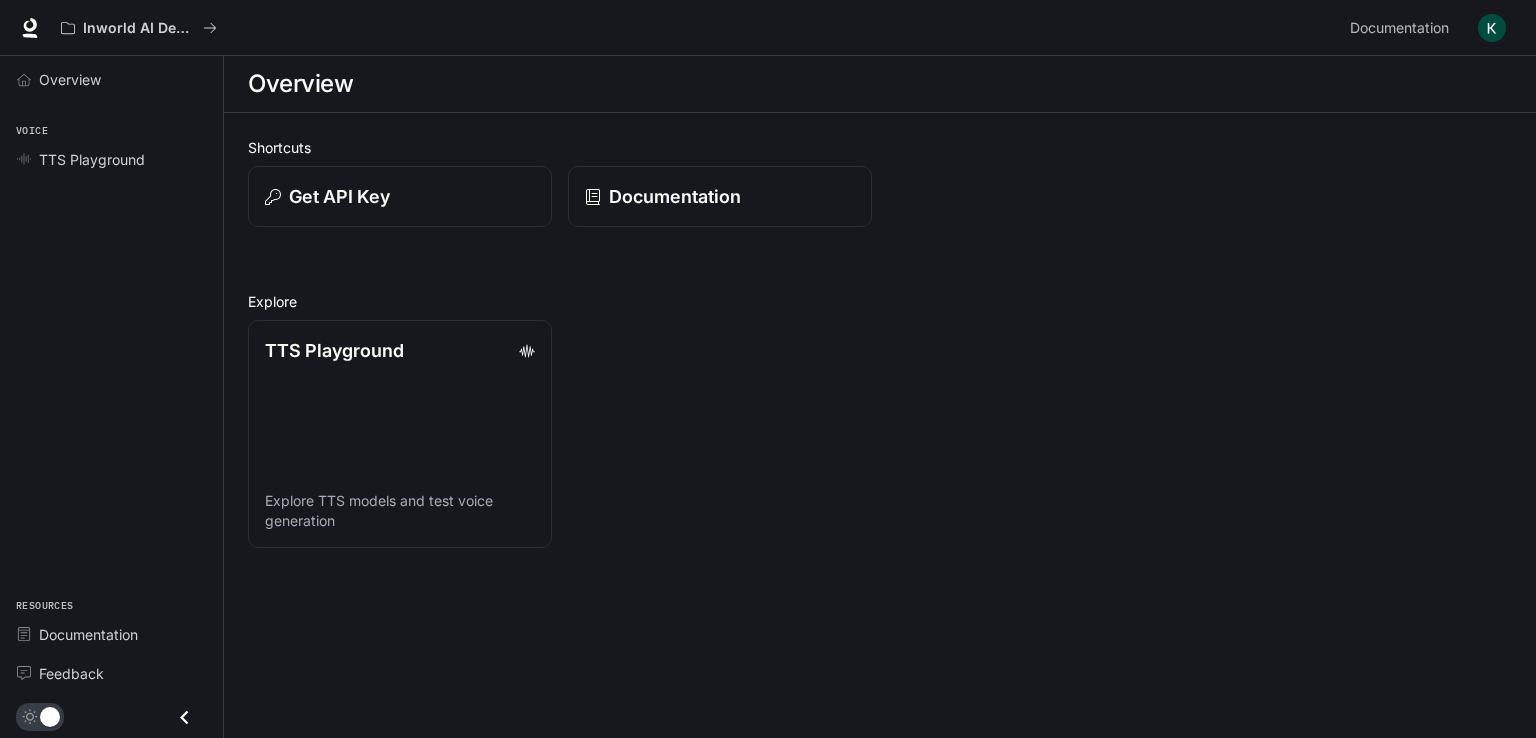 click at bounding box center (1492, 28) 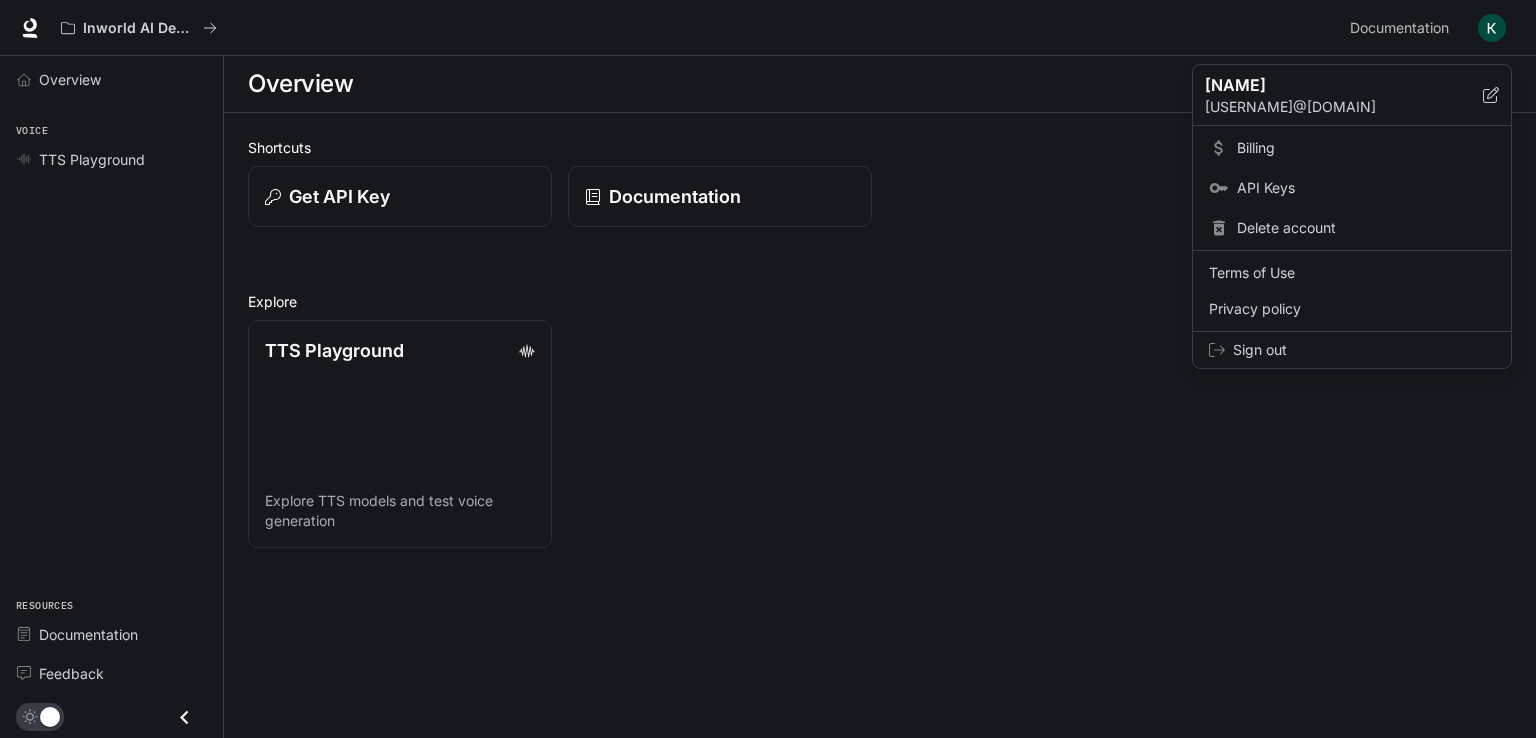 click at bounding box center (768, 369) 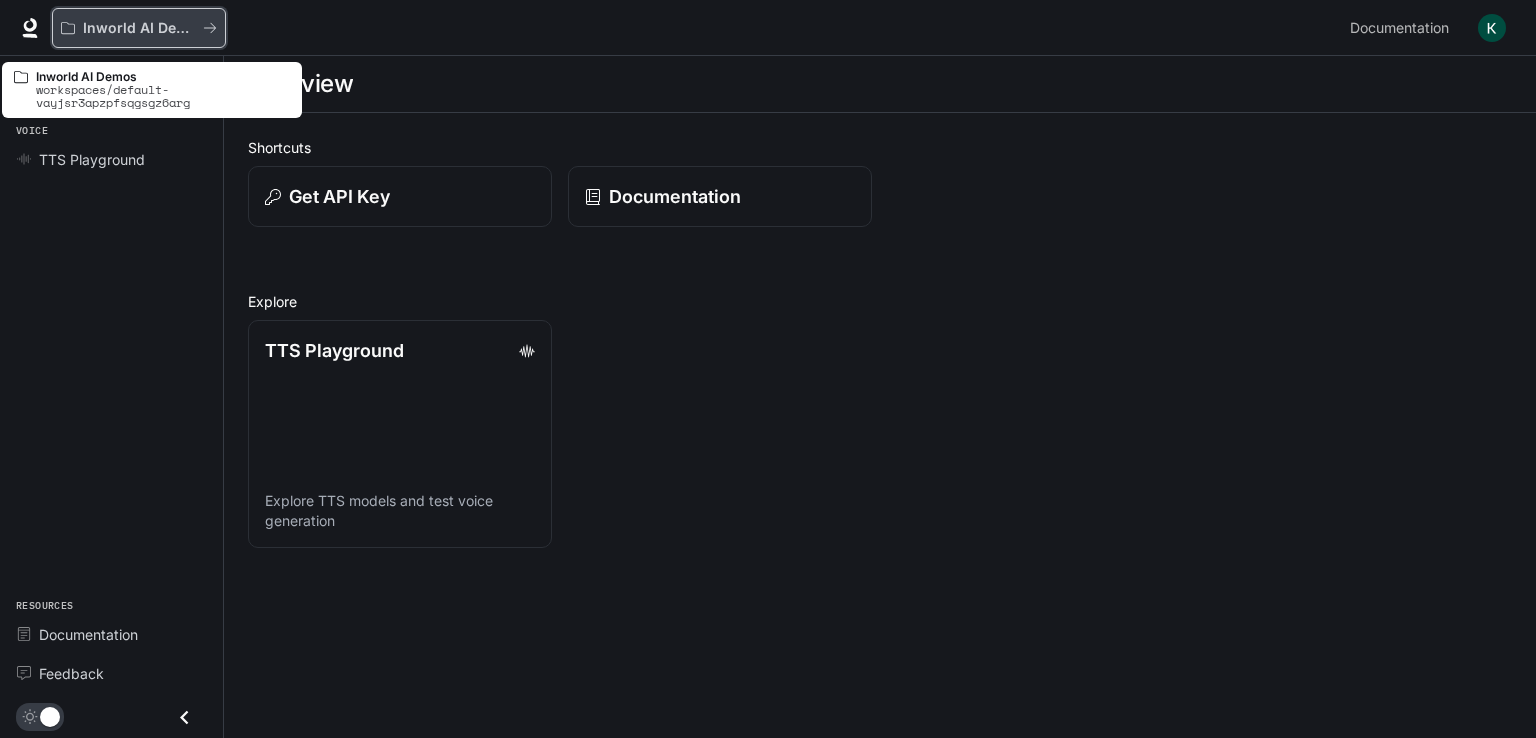 click on "Inworld AI Demos" at bounding box center (139, 28) 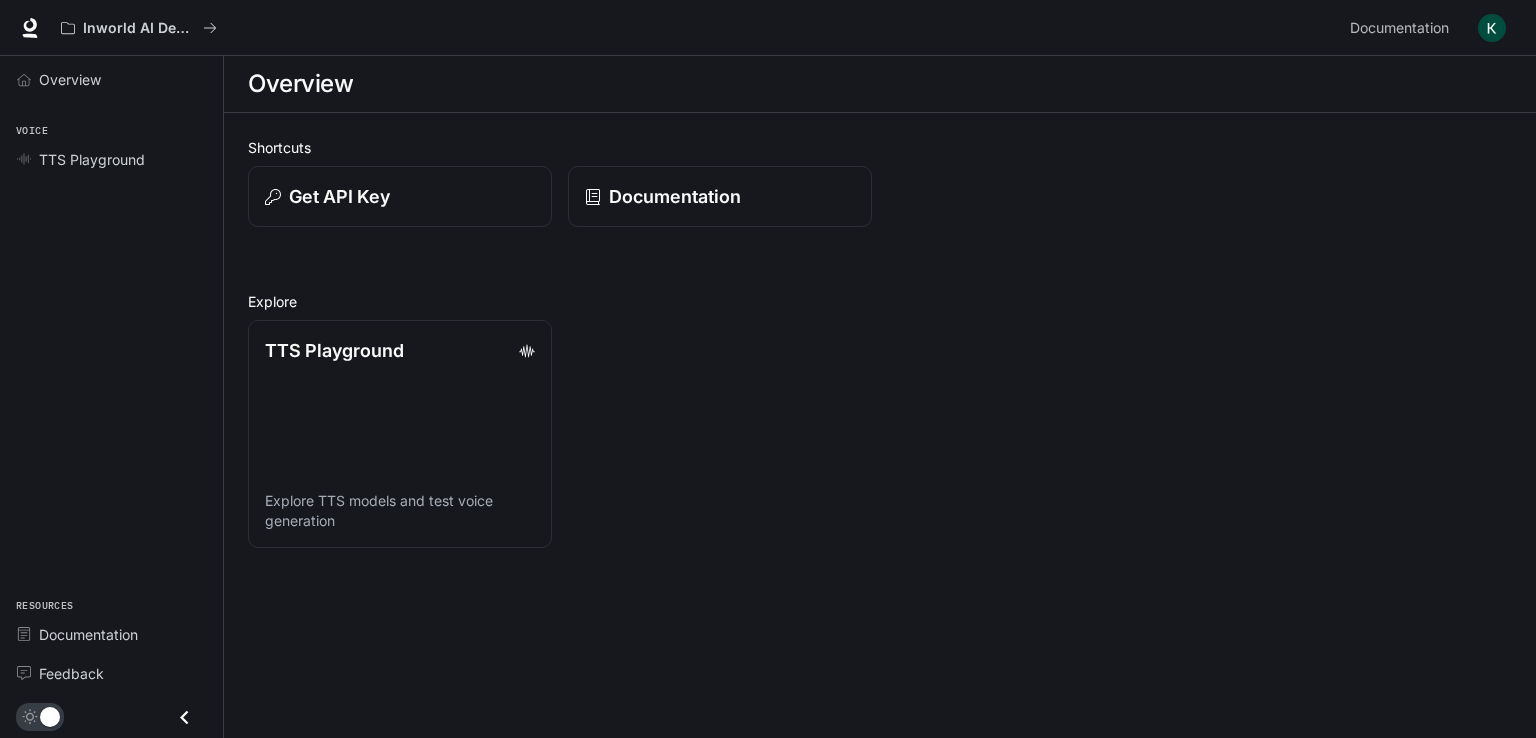 drag, startPoint x: 80, startPoint y: 17, endPoint x: 8, endPoint y: 217, distance: 212.56528 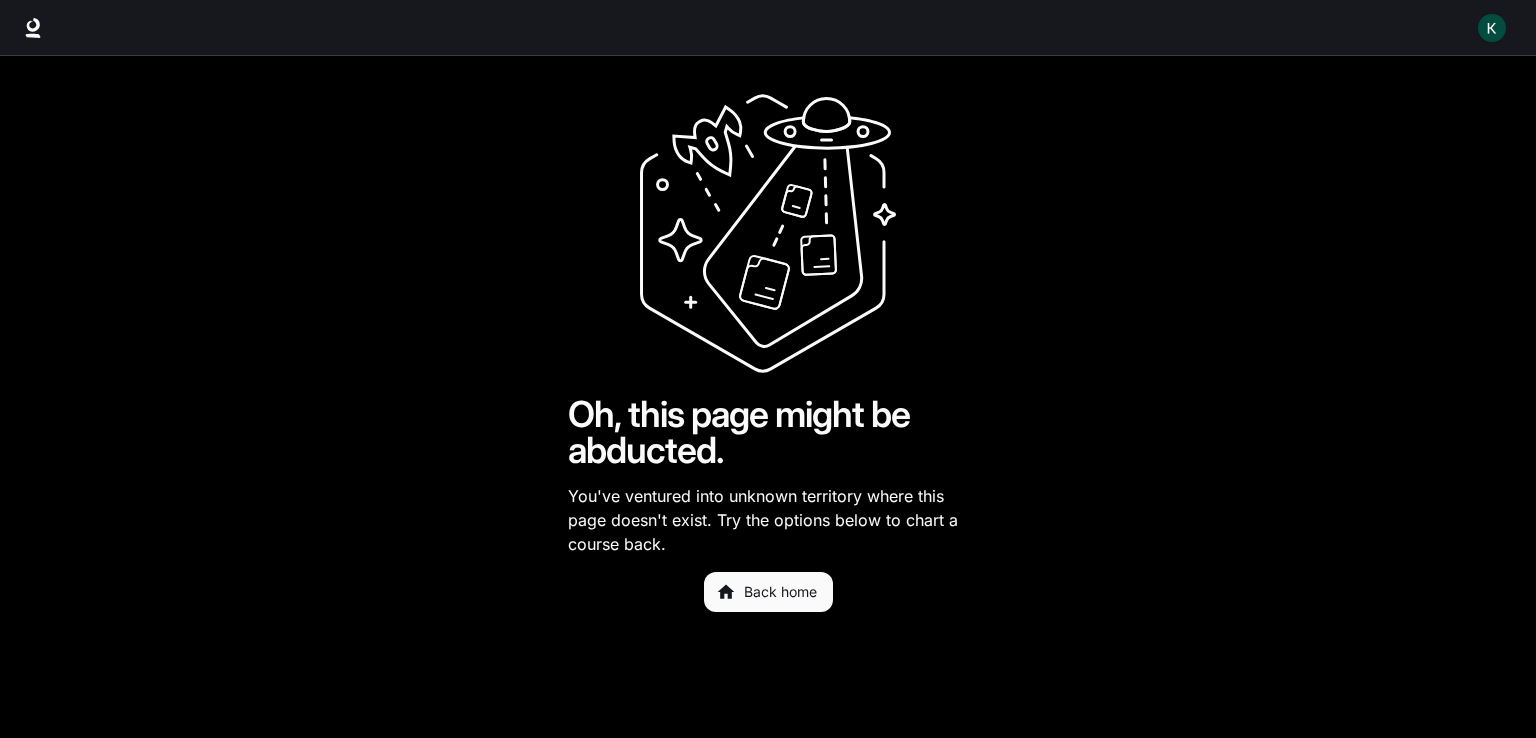 scroll, scrollTop: 0, scrollLeft: 0, axis: both 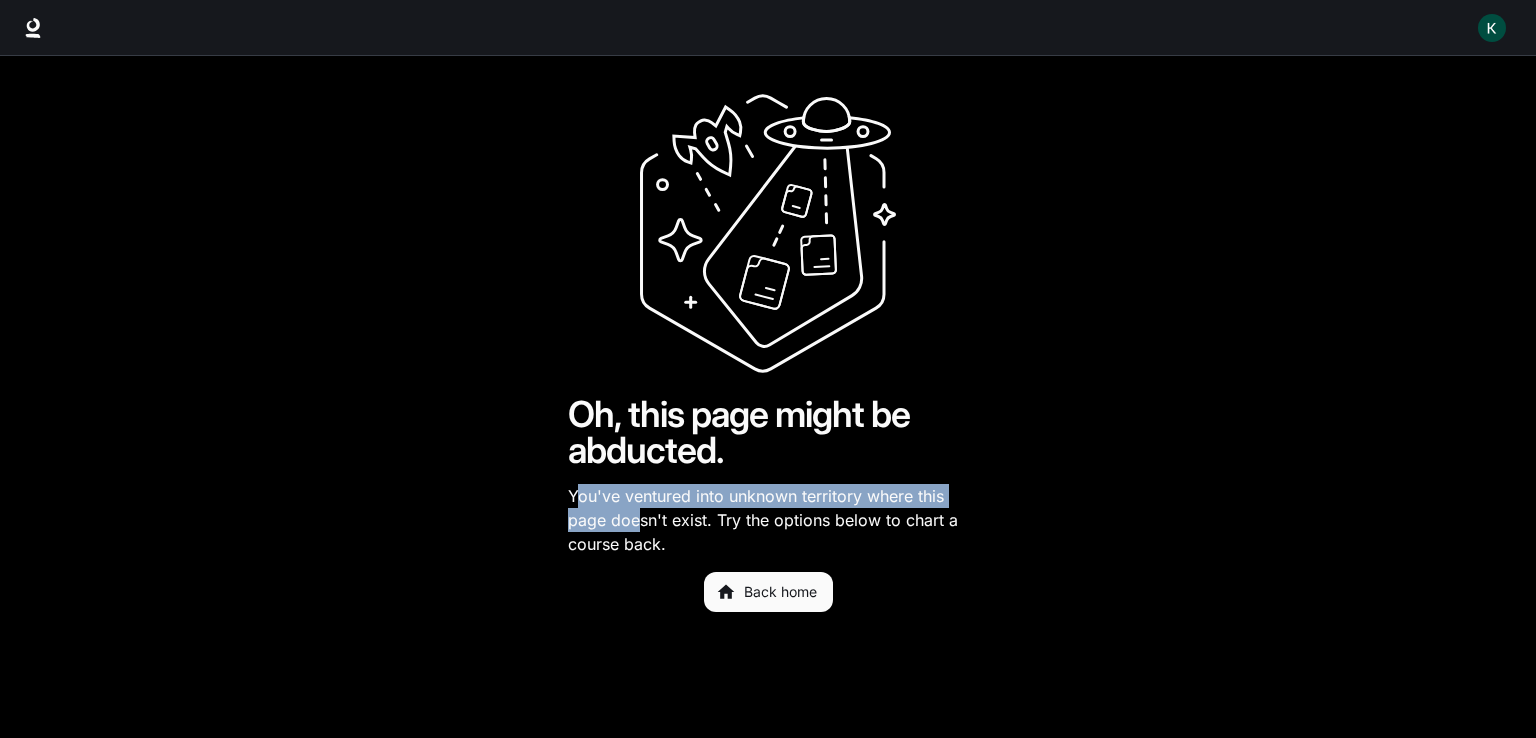 drag, startPoint x: 574, startPoint y: 498, endPoint x: 634, endPoint y: 528, distance: 67.08204 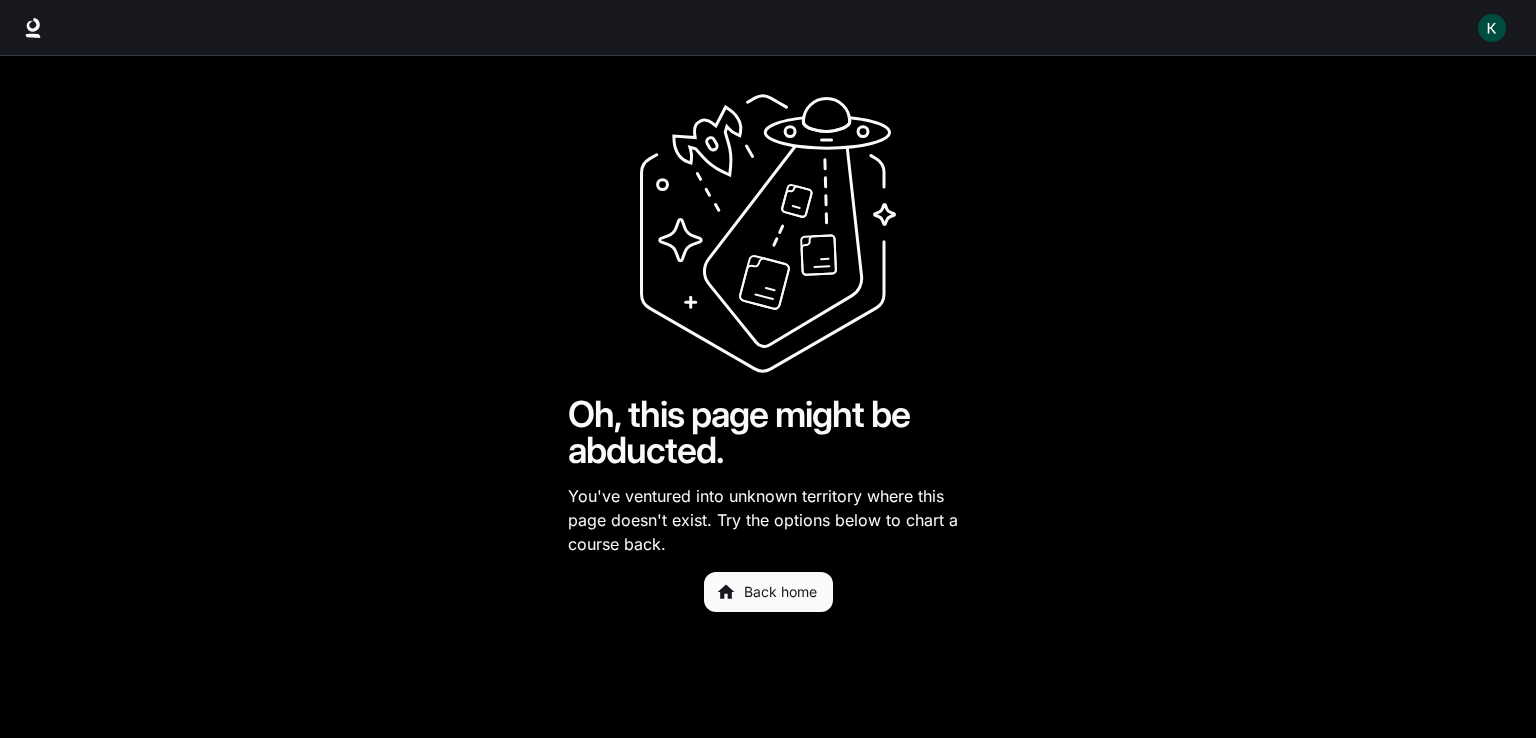 click on "Oh, this page might be abducted. You've ventured into unknown territory where this page doesn't exist. Try the options below to chart a course back. Back home" at bounding box center [768, 397] 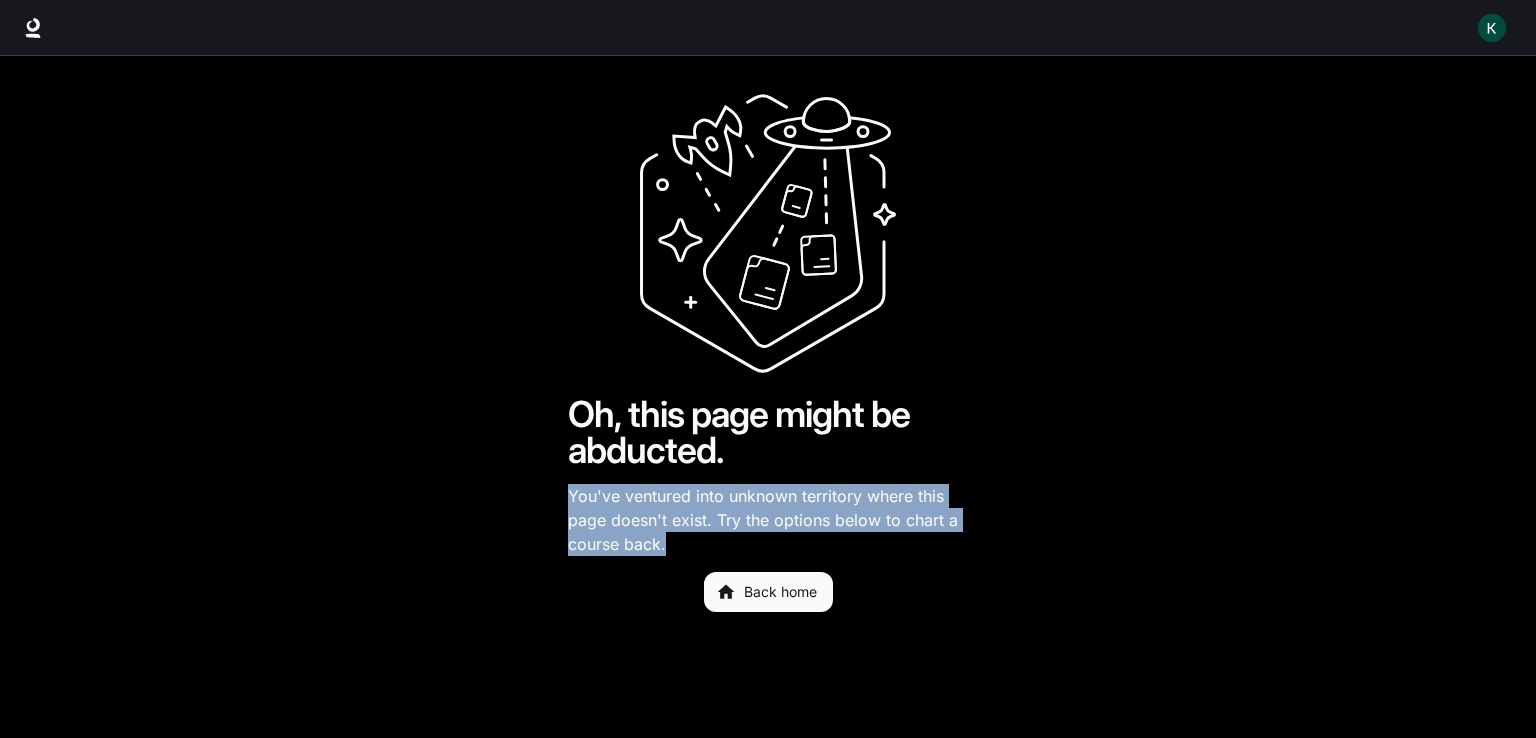 drag, startPoint x: 571, startPoint y: 498, endPoint x: 680, endPoint y: 564, distance: 127.424484 